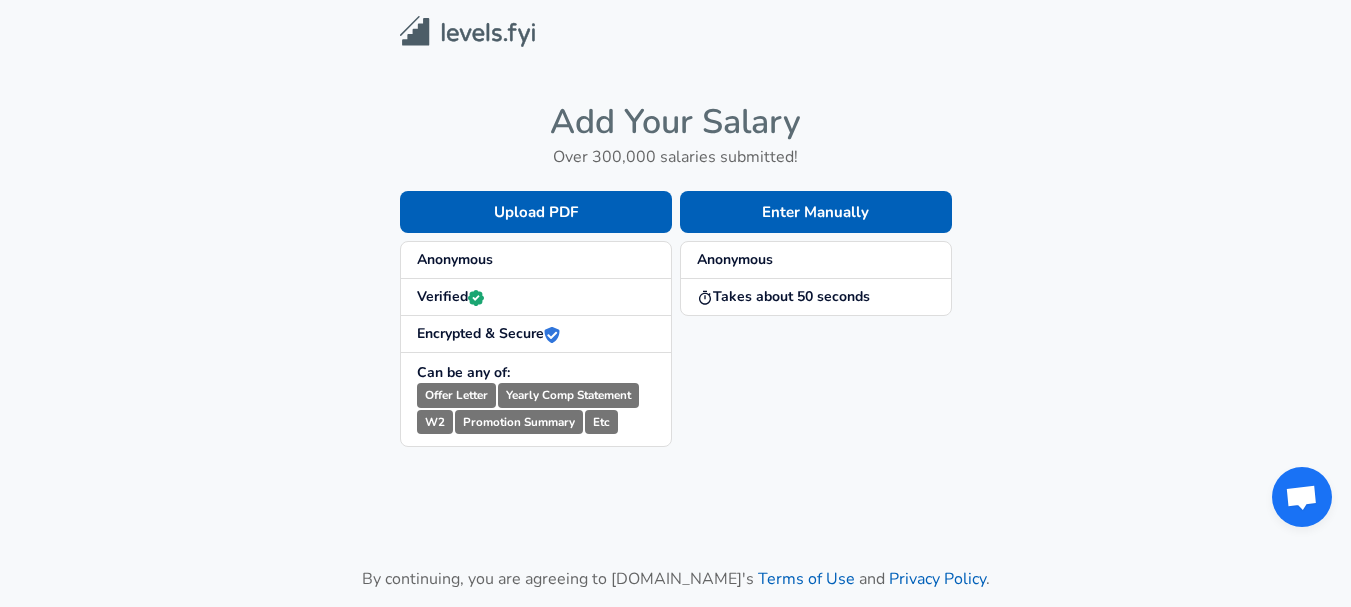 scroll, scrollTop: 0, scrollLeft: 0, axis: both 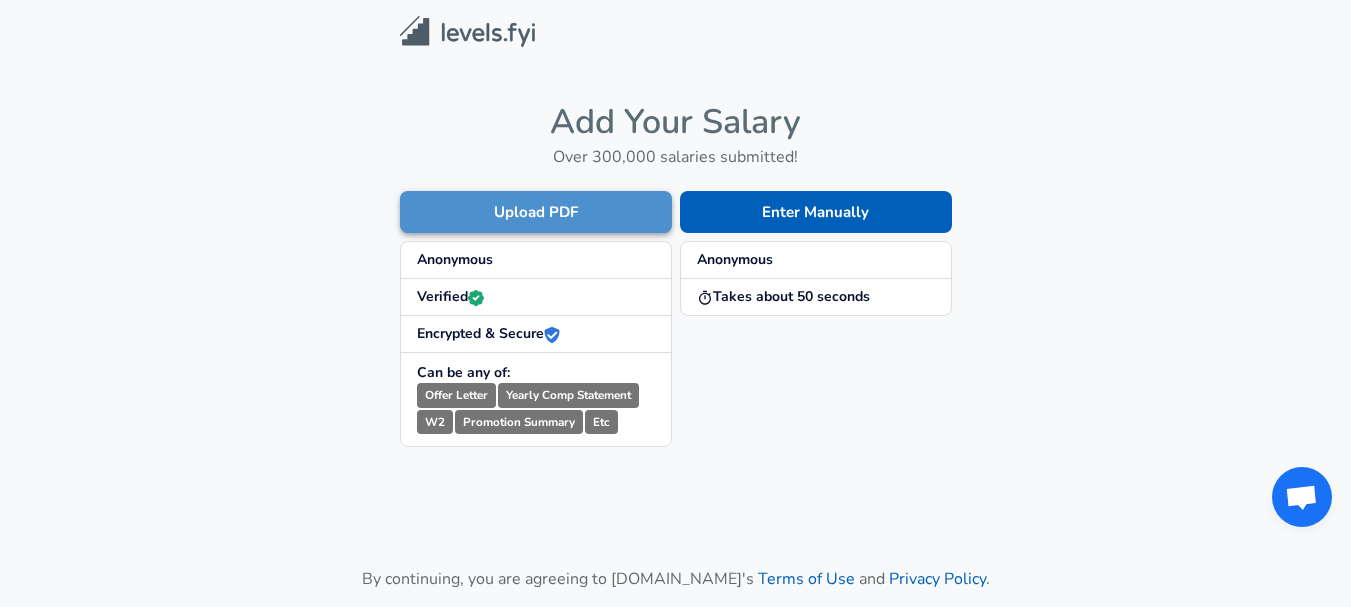 click on "Upload PDF" at bounding box center (536, 212) 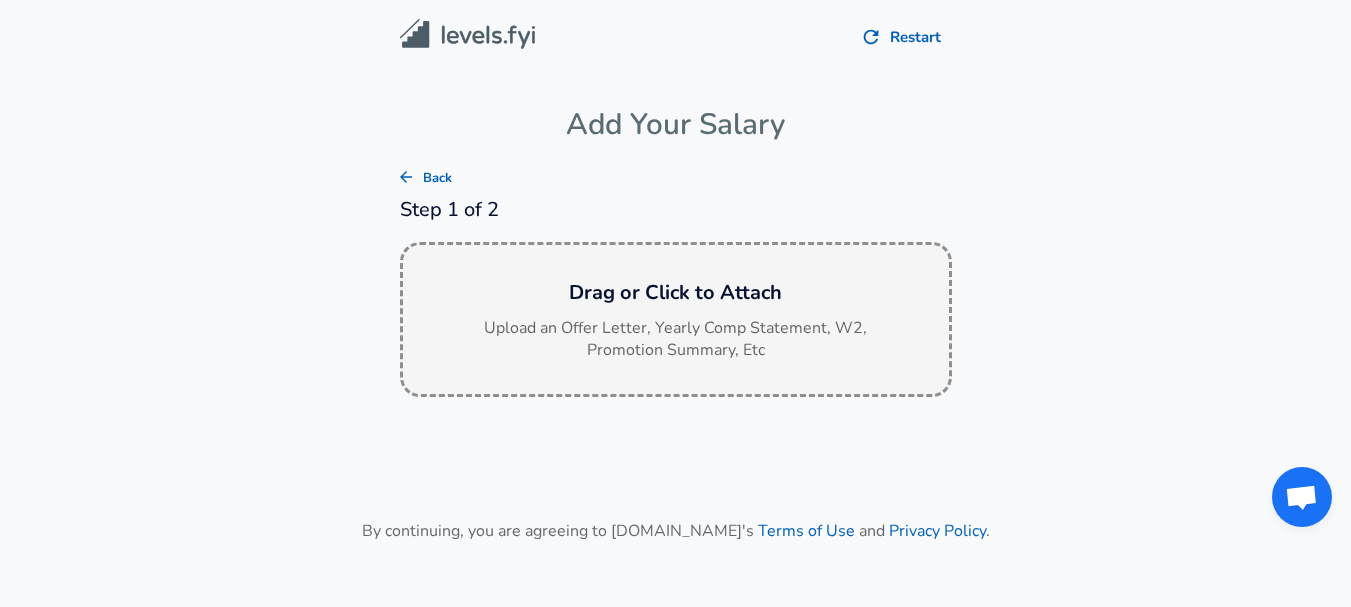 click on "Drag or Click to Attach Upload an Offer Letter, Yearly Comp Statement, W2, Promotion Summary, Etc" at bounding box center [676, 320] 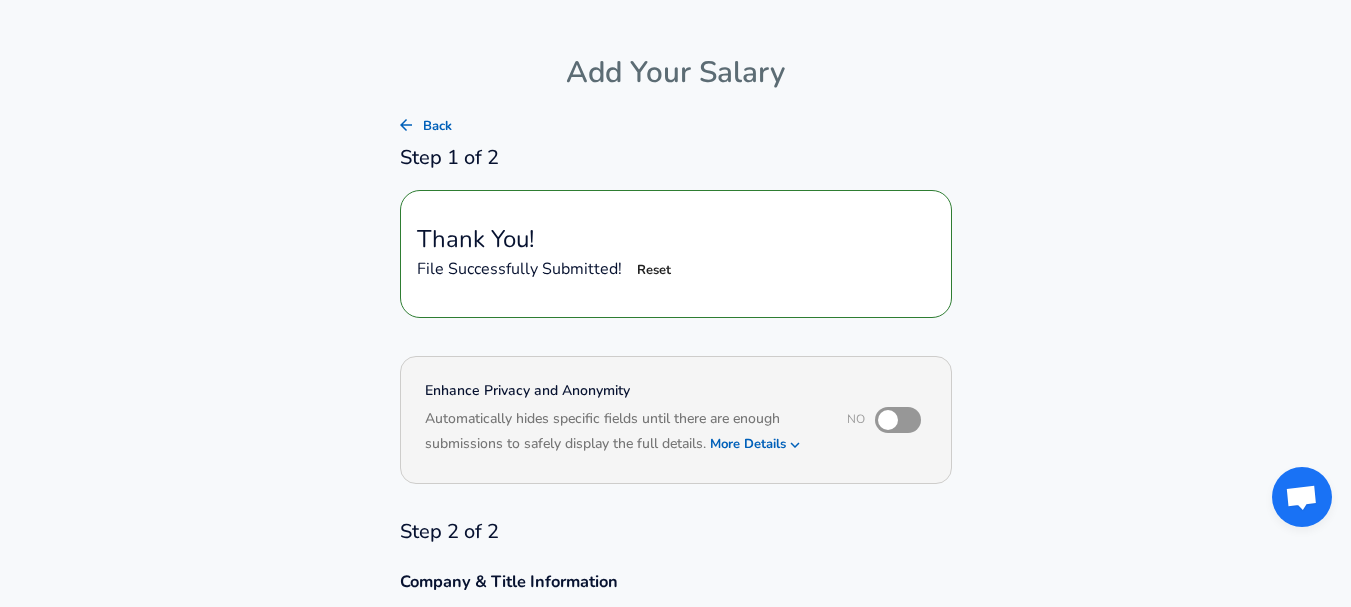scroll, scrollTop: 51, scrollLeft: 0, axis: vertical 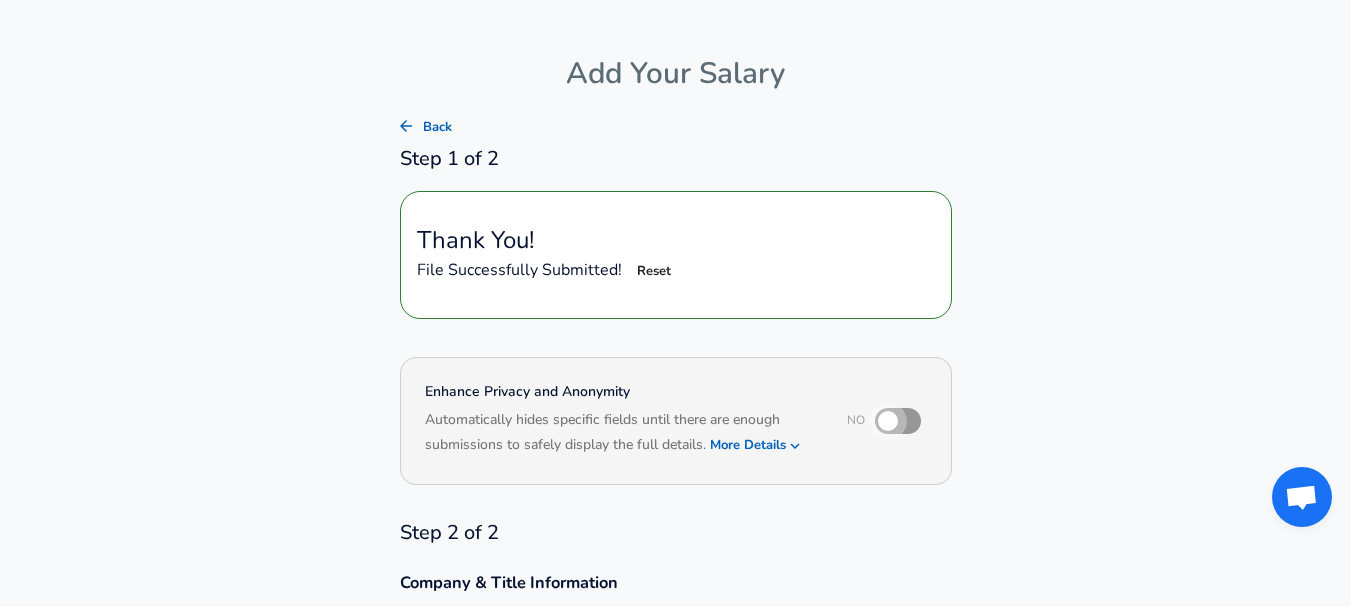 click at bounding box center (888, 421) 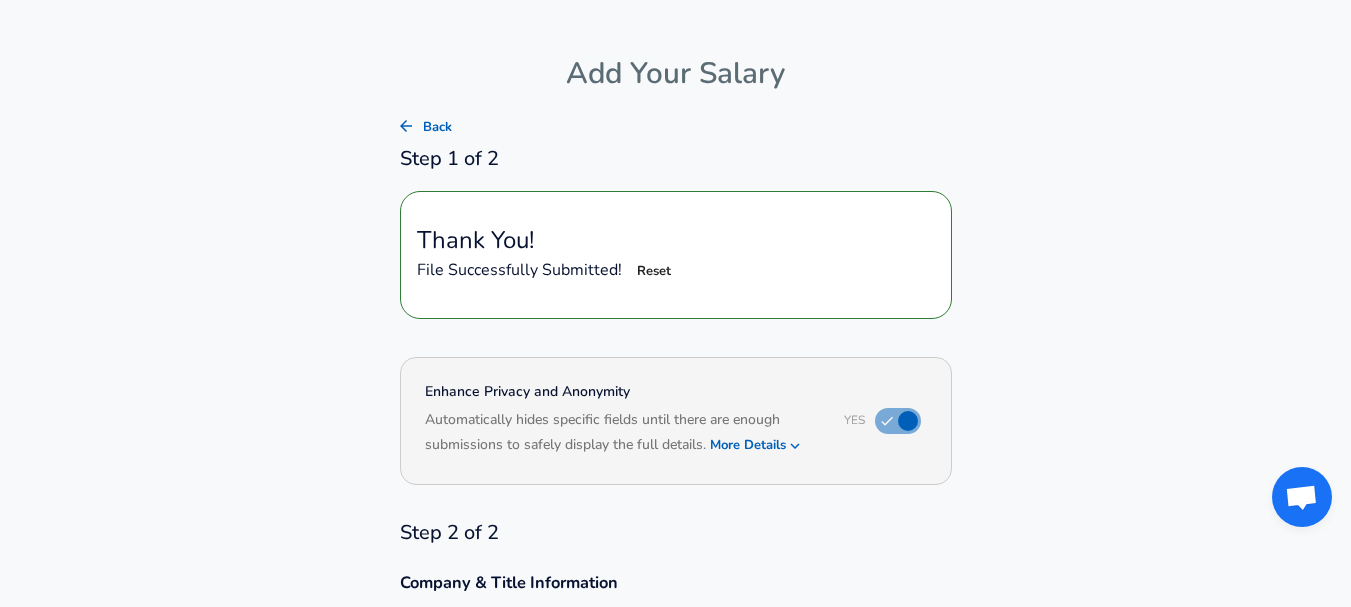 click on "Based on your submission and the data points that we have already collected, we will automatically hide and anonymize specific fields if there aren't enough data points to remain sufficiently anonymous." at bounding box center (676, 460) 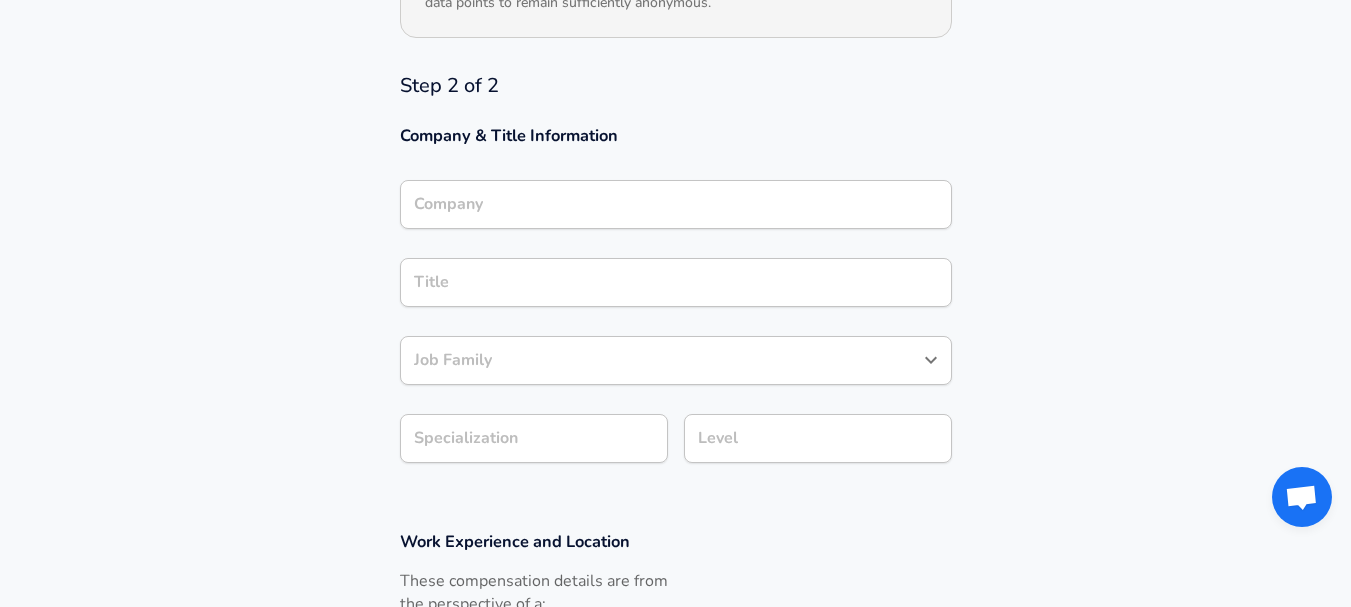 scroll, scrollTop: 570, scrollLeft: 0, axis: vertical 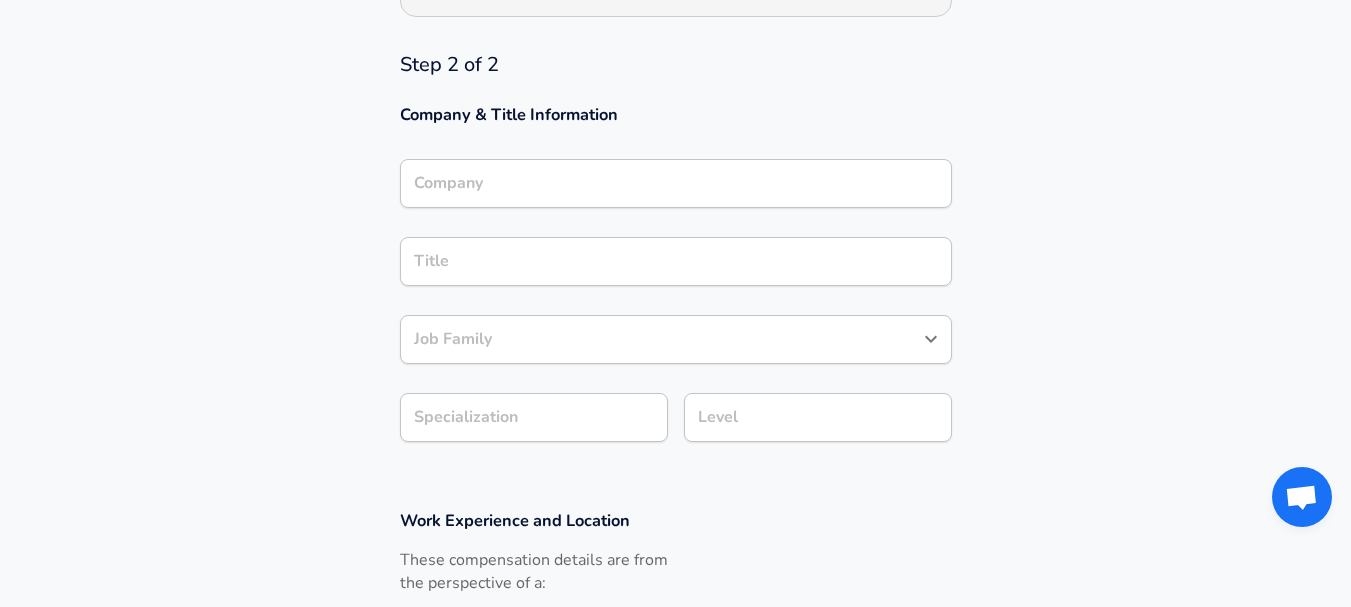 click on "Company" at bounding box center (676, 183) 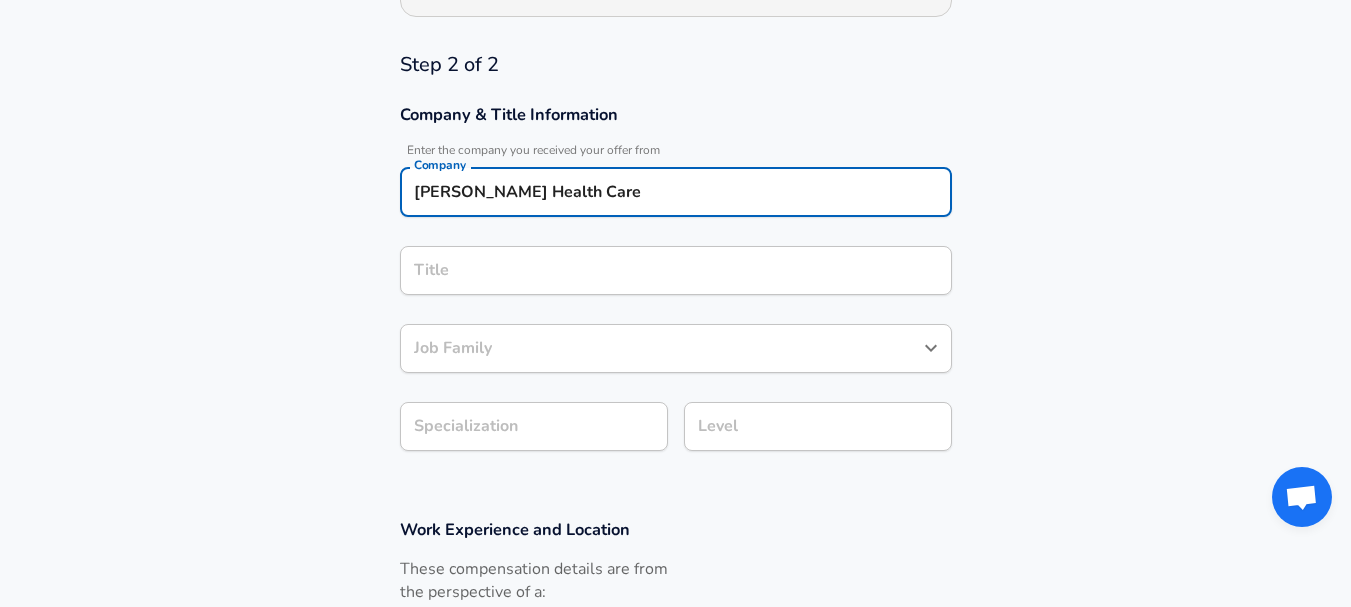 type on "[PERSON_NAME] Health Care" 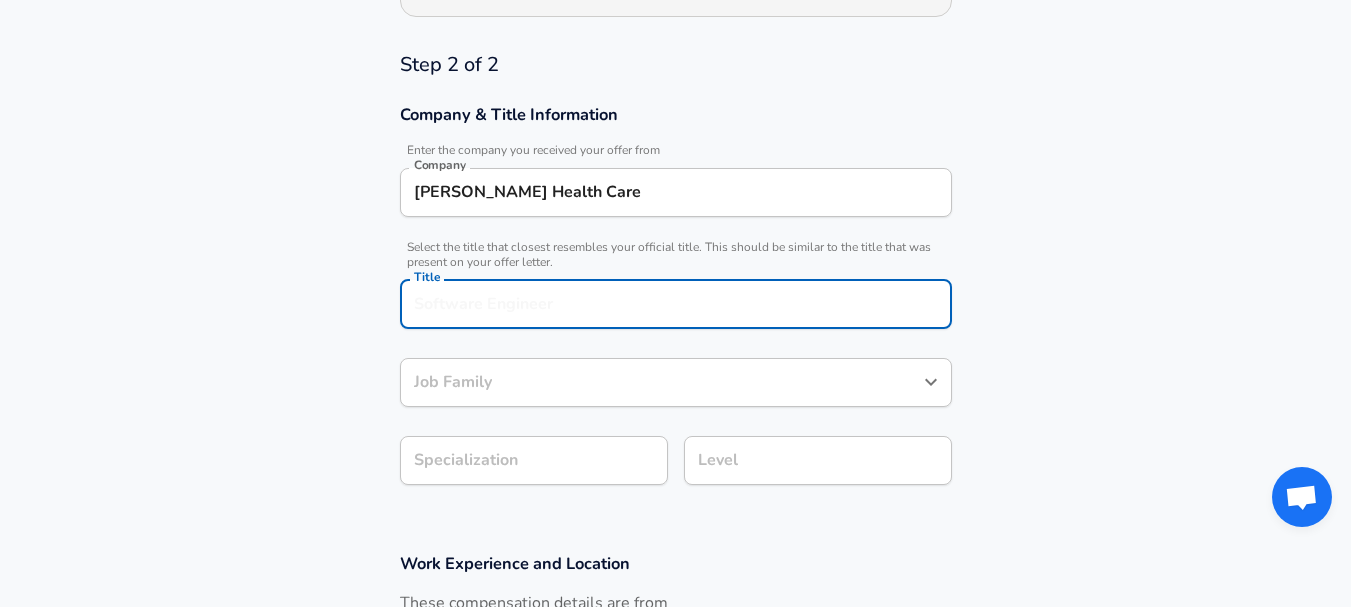 scroll, scrollTop: 630, scrollLeft: 0, axis: vertical 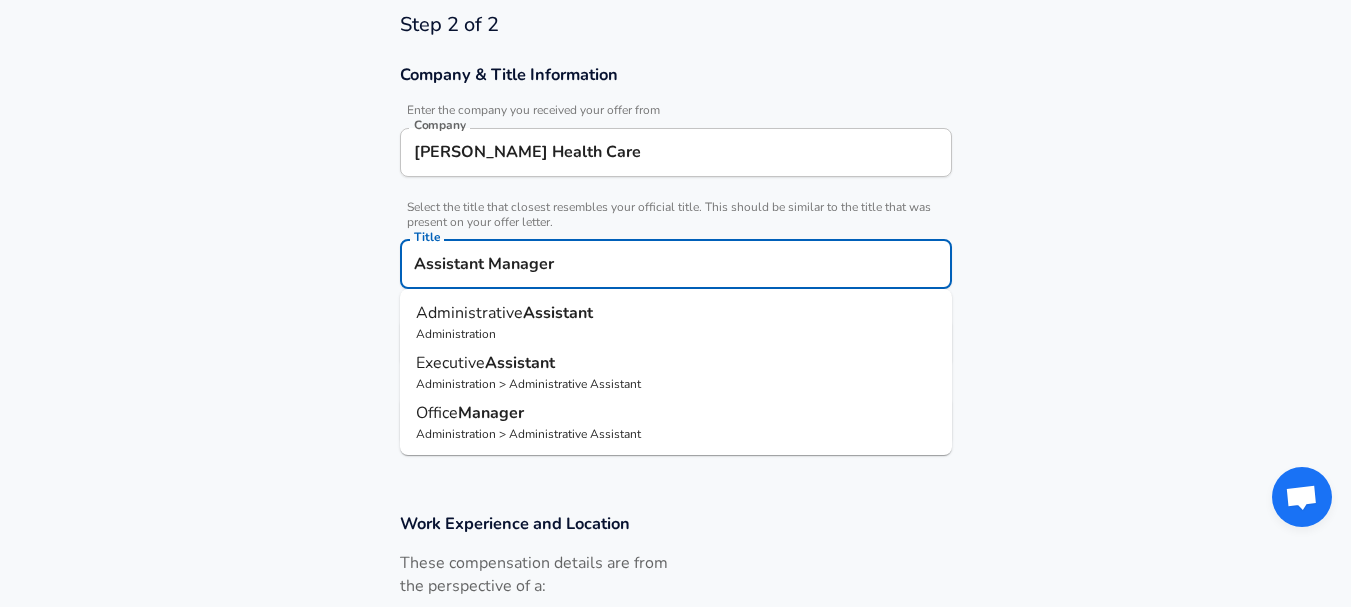 type on "Assistant Manager" 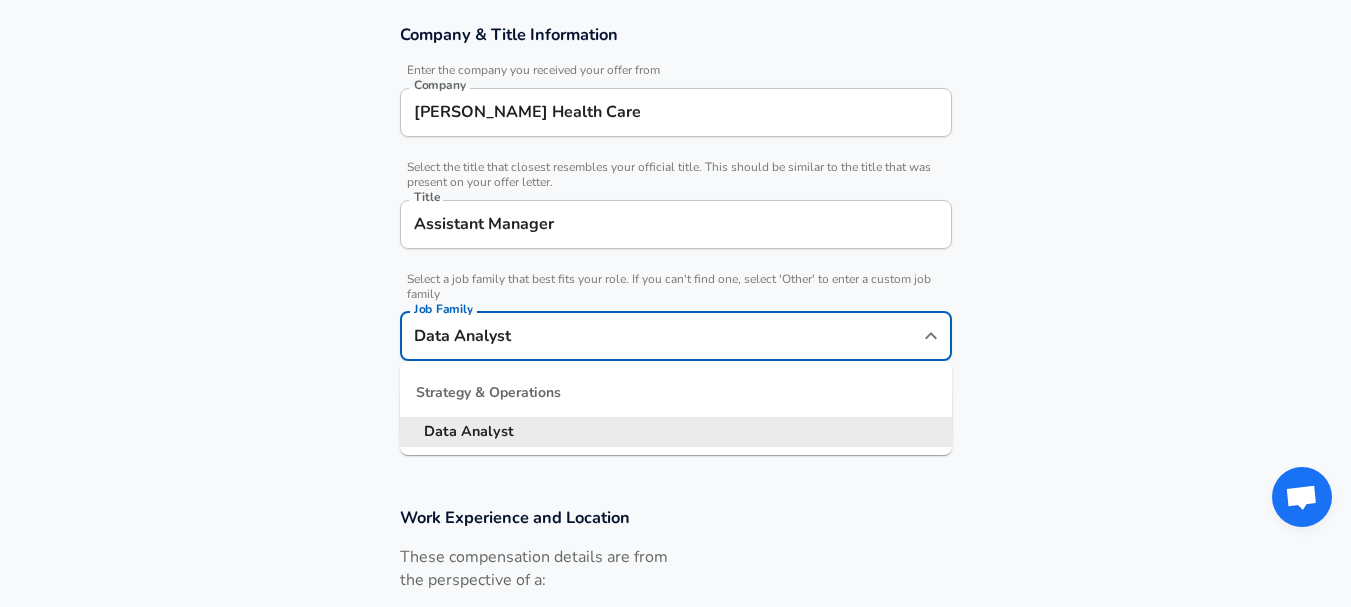 click on "Strategy & Operations" at bounding box center (676, 393) 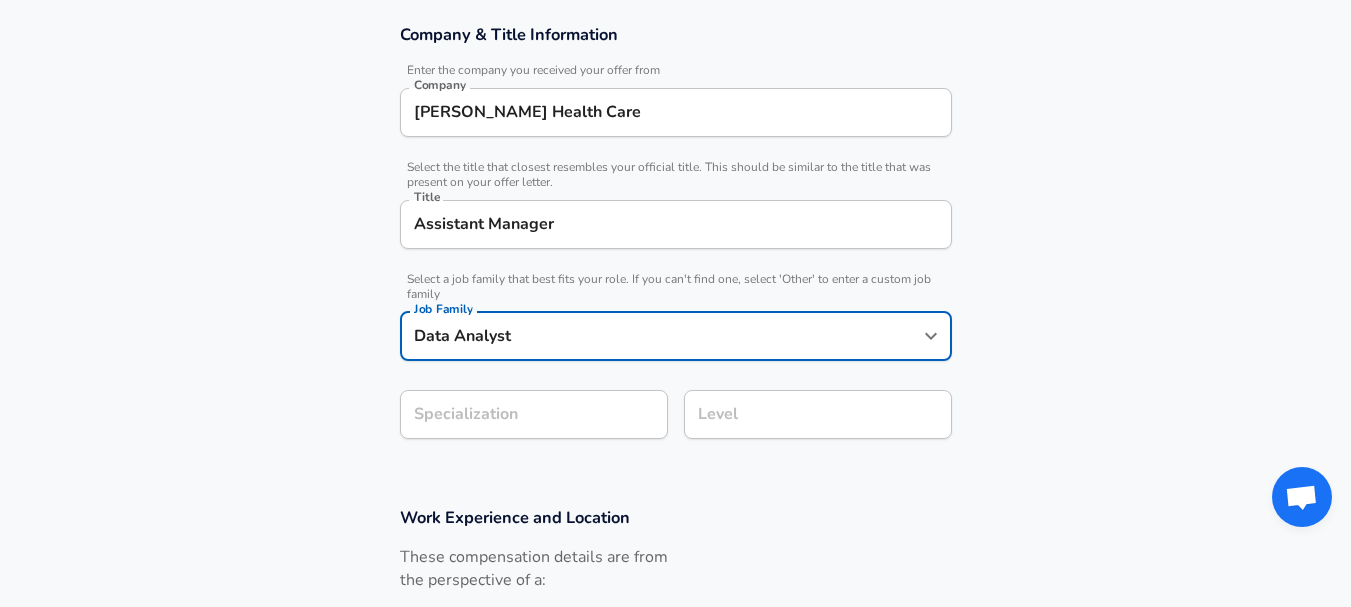 type on "Data Analyst" 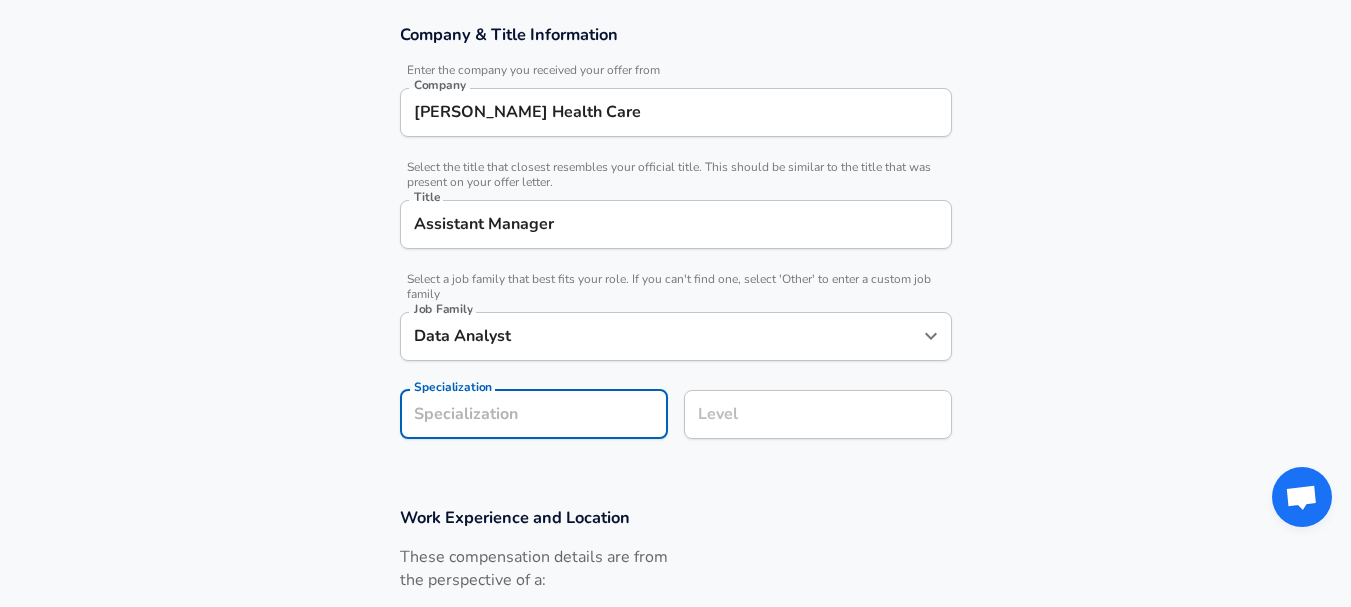 scroll, scrollTop: 730, scrollLeft: 0, axis: vertical 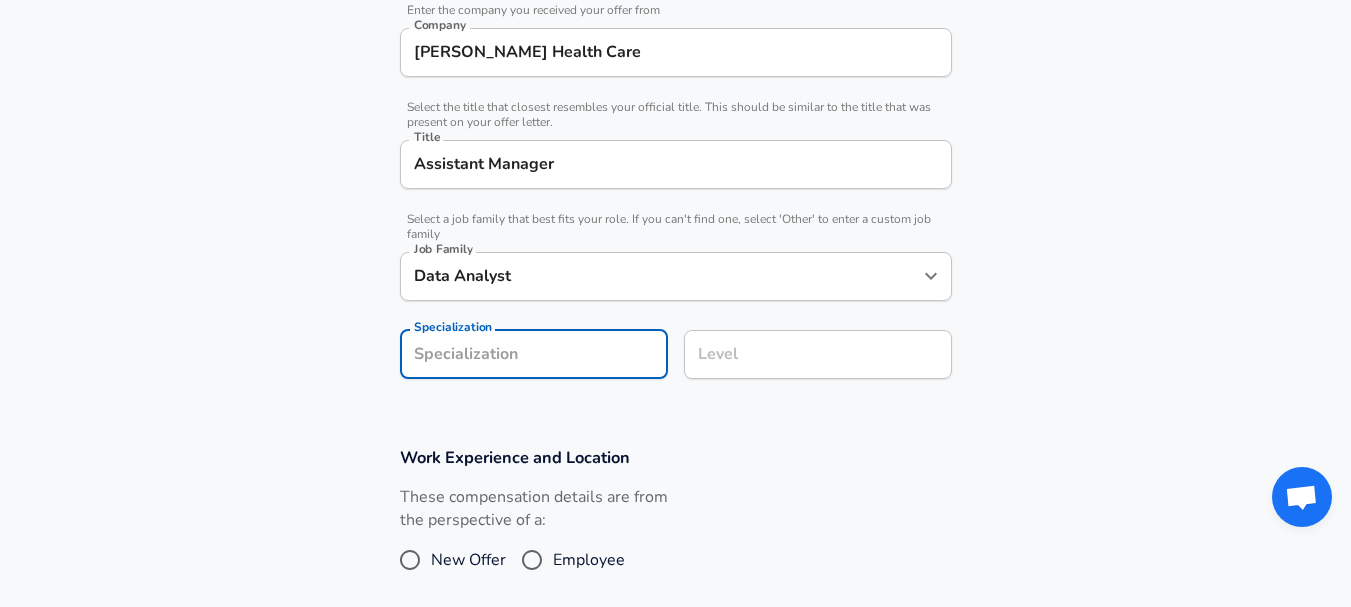 click on "Company & Title Information   Enter the company you received your offer from Company [PERSON_NAME] Health Care Company   Select the title that closest resembles your official title. This should be similar to the title that was present on your offer letter. Title Assistant Manager Title   Select a job family that best fits your role. If you can't find one, select 'Other' to enter a custom job family Job Family Data Analyst Job Family Specialization Specialization Level Level" at bounding box center [675, 182] 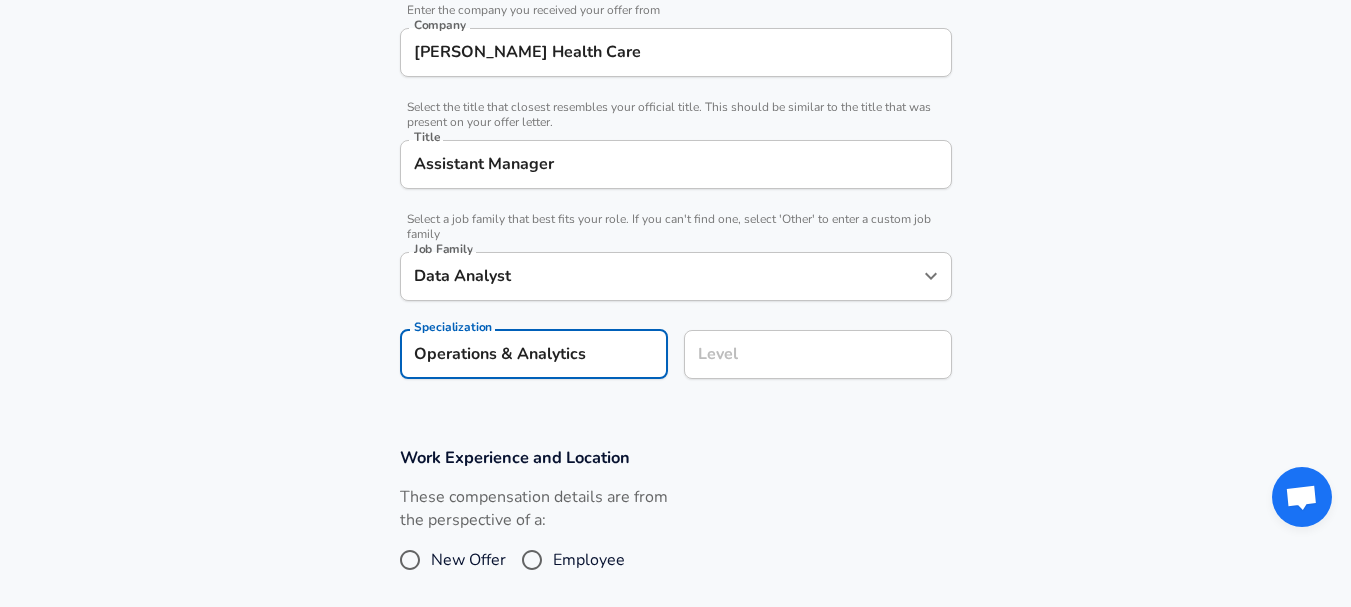 type on "Operations & Analytics" 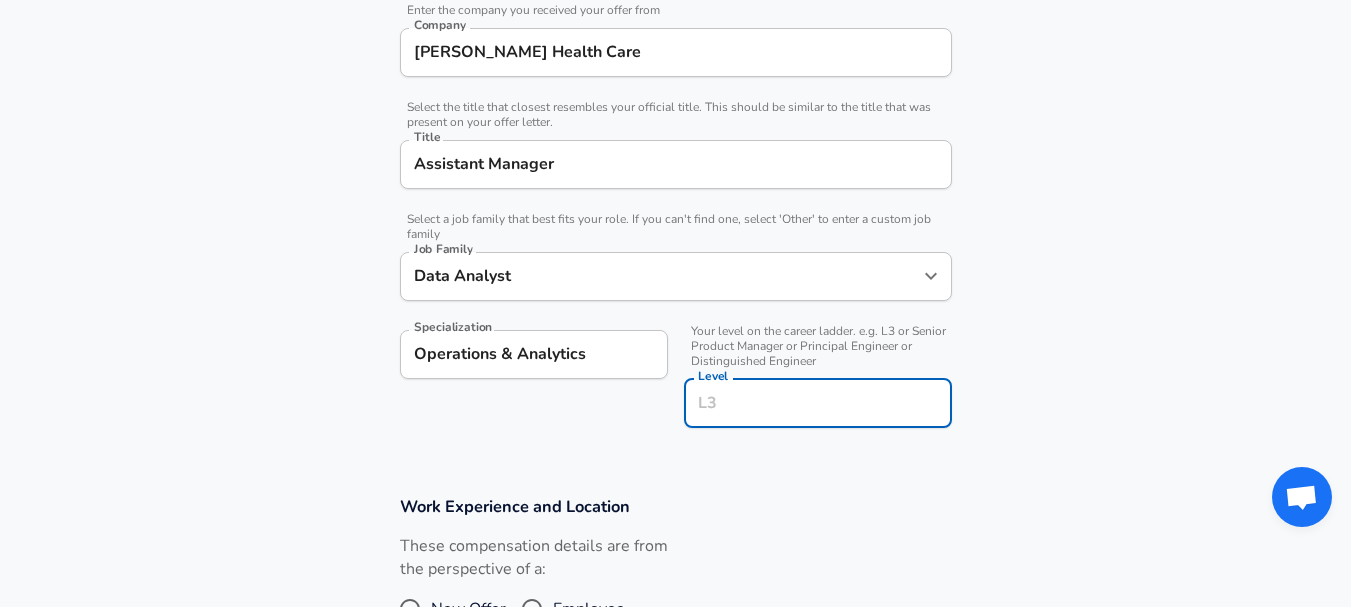 scroll, scrollTop: 770, scrollLeft: 0, axis: vertical 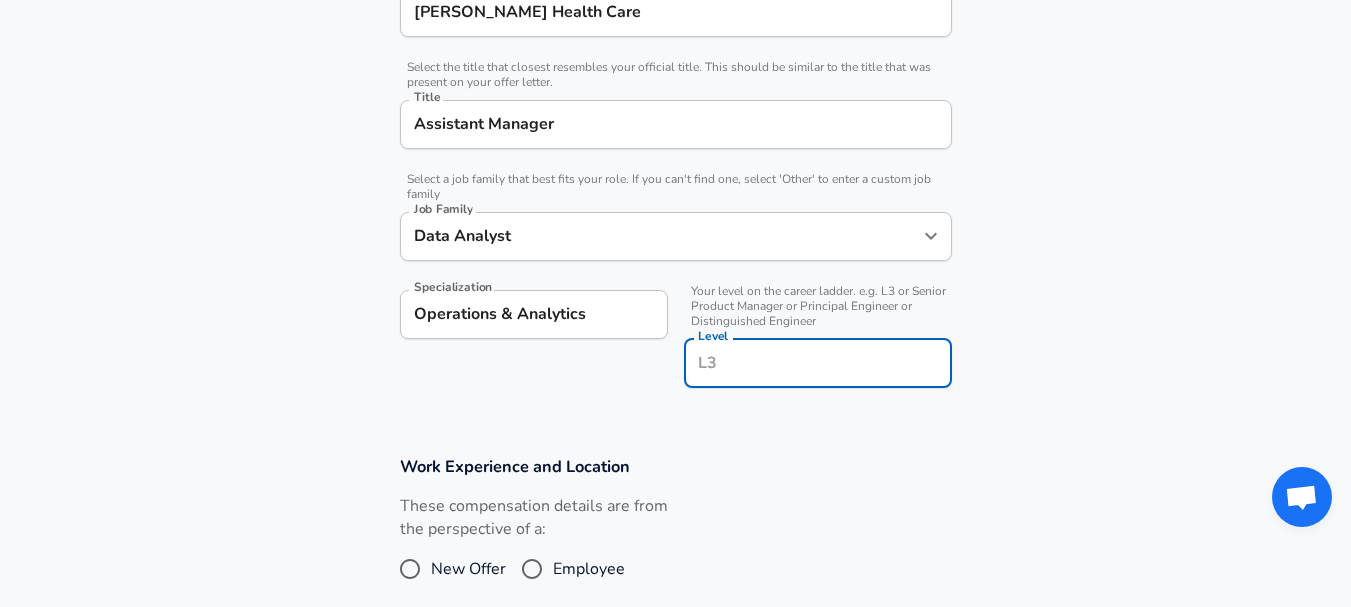 click on "Level" at bounding box center (818, 363) 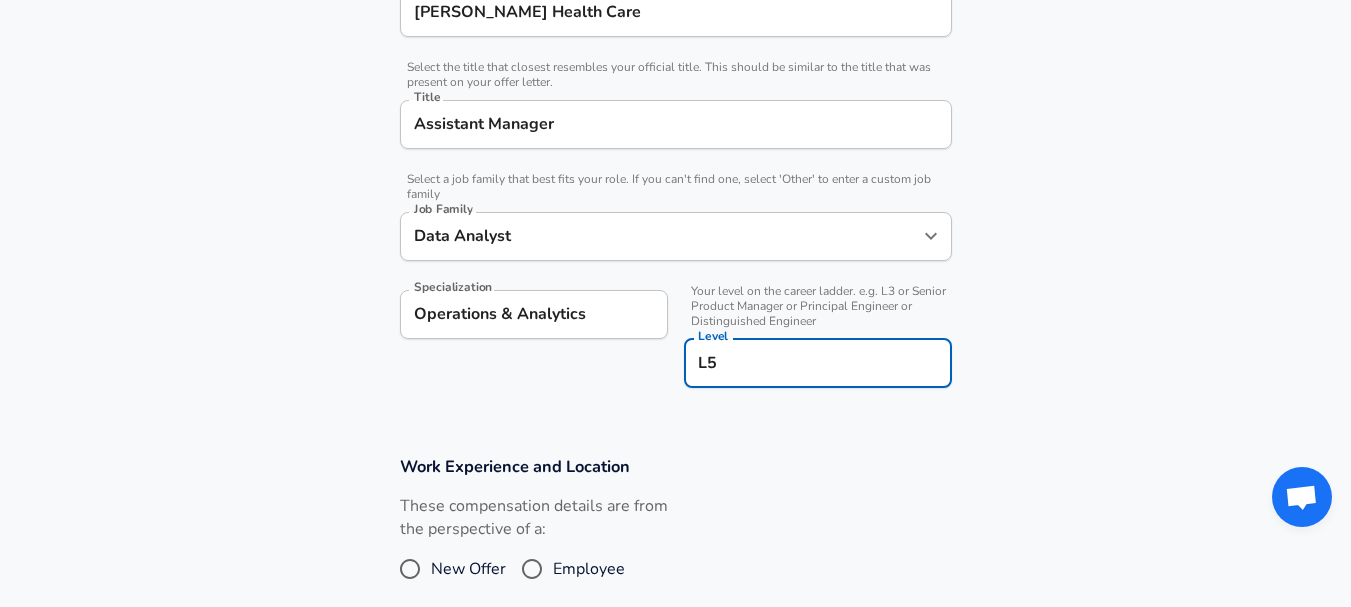 scroll, scrollTop: 976, scrollLeft: 0, axis: vertical 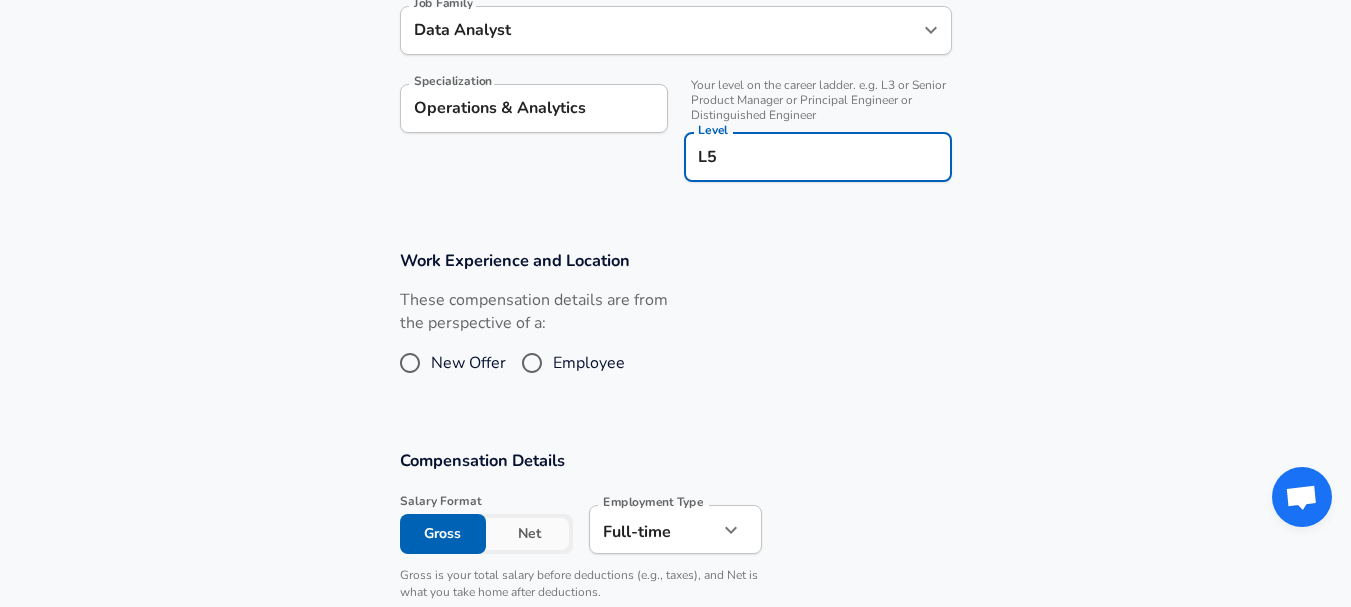 type on "L5" 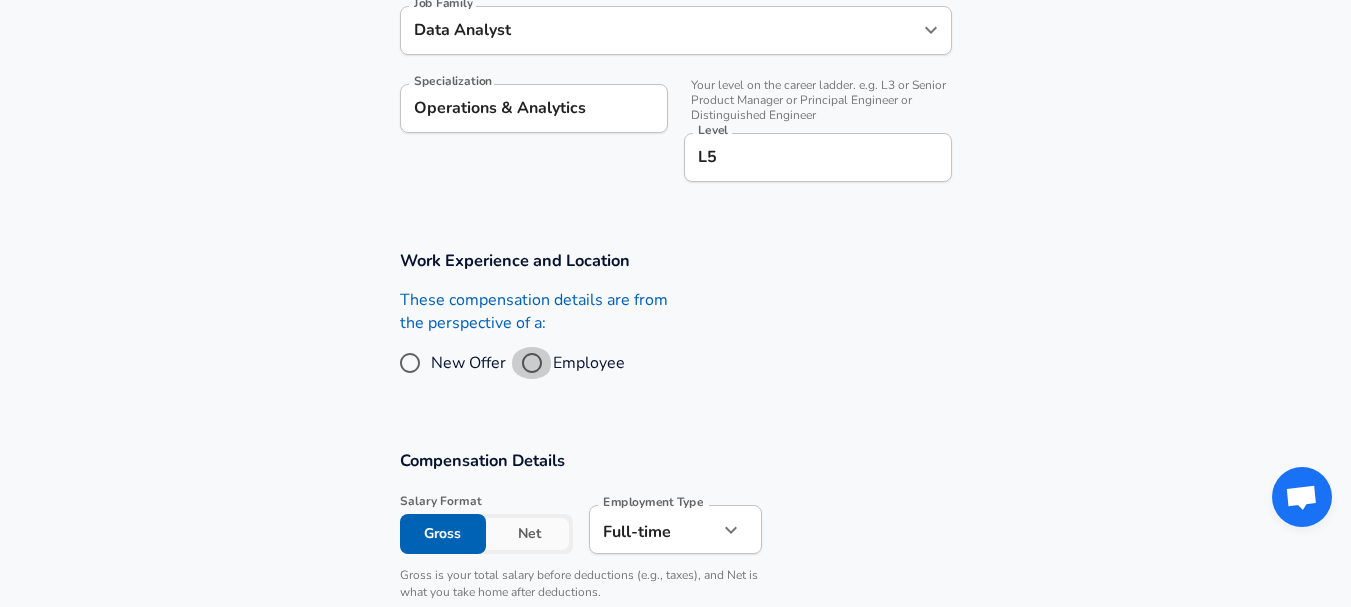 click on "Employee" at bounding box center [532, 363] 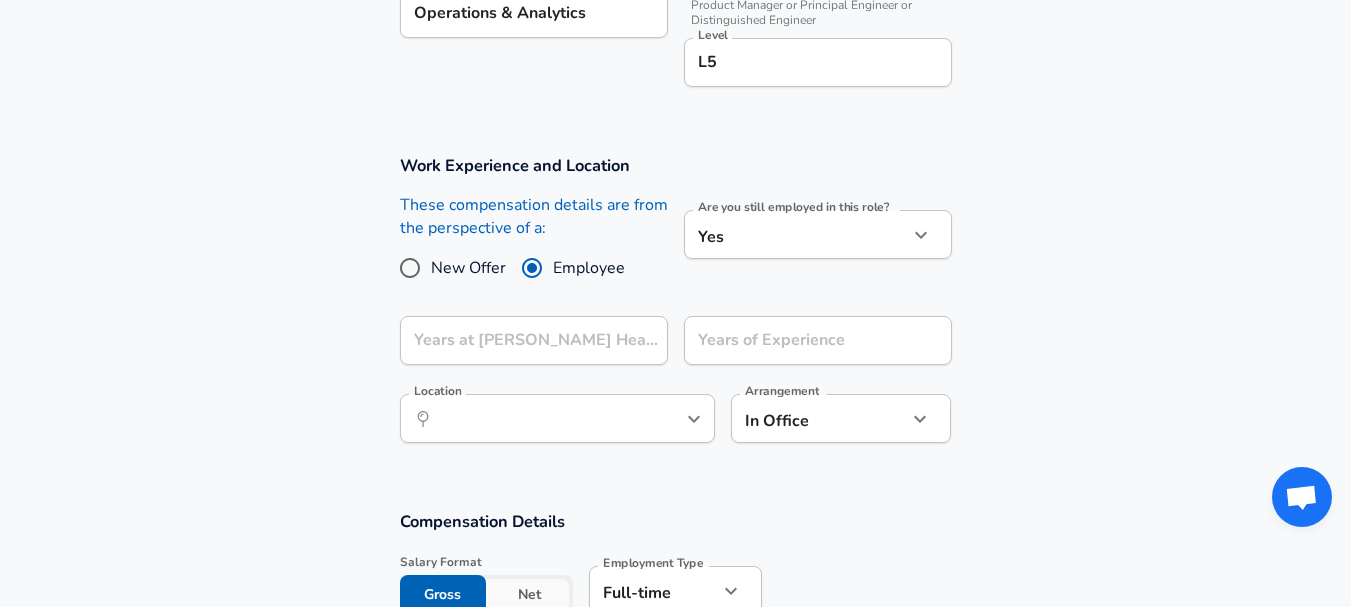 scroll, scrollTop: 1072, scrollLeft: 0, axis: vertical 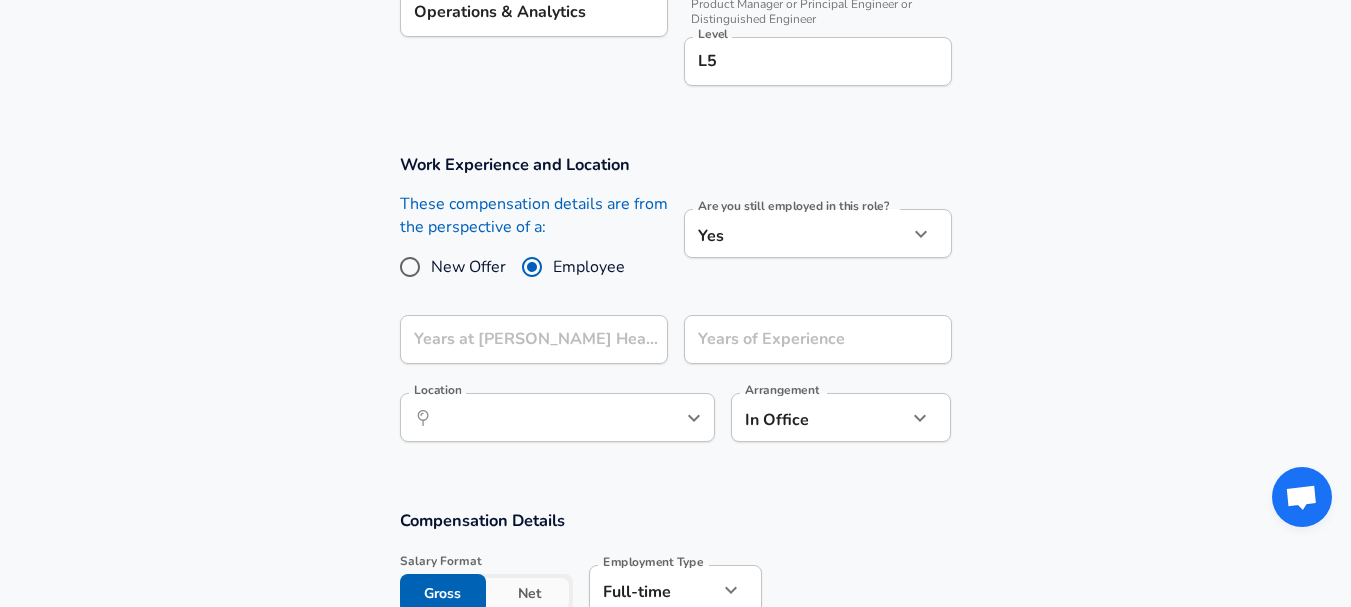 click on "Work Experience and Location" at bounding box center [676, 164] 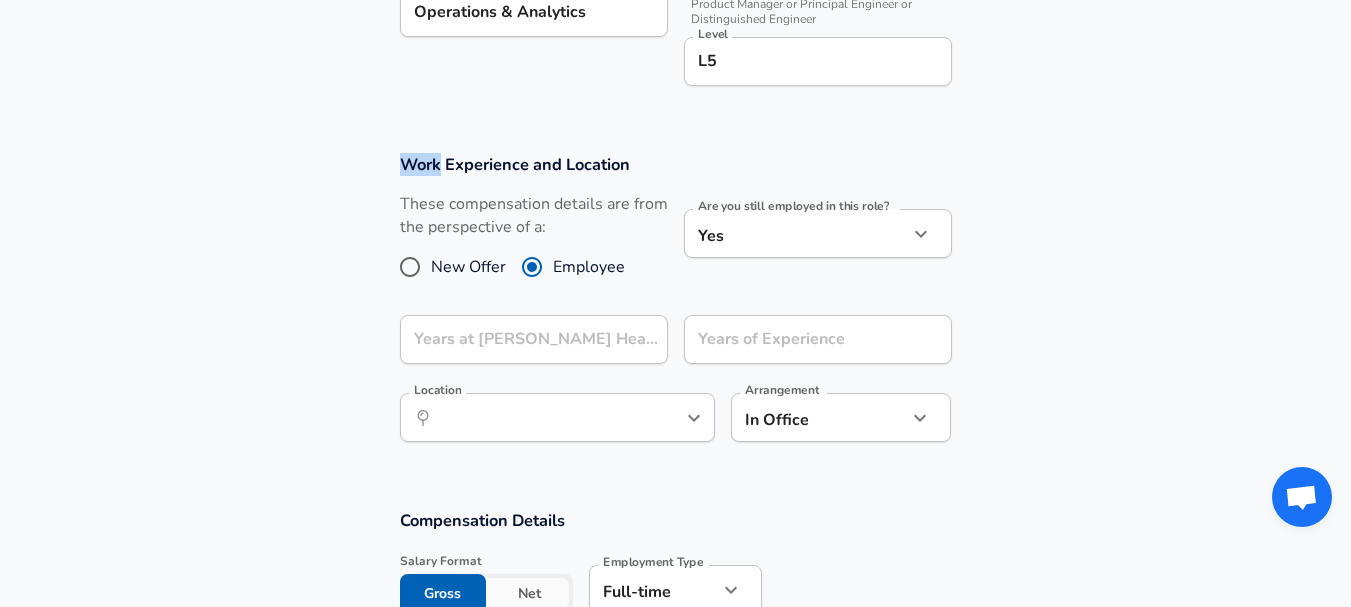 click on "Work Experience and Location" at bounding box center [676, 164] 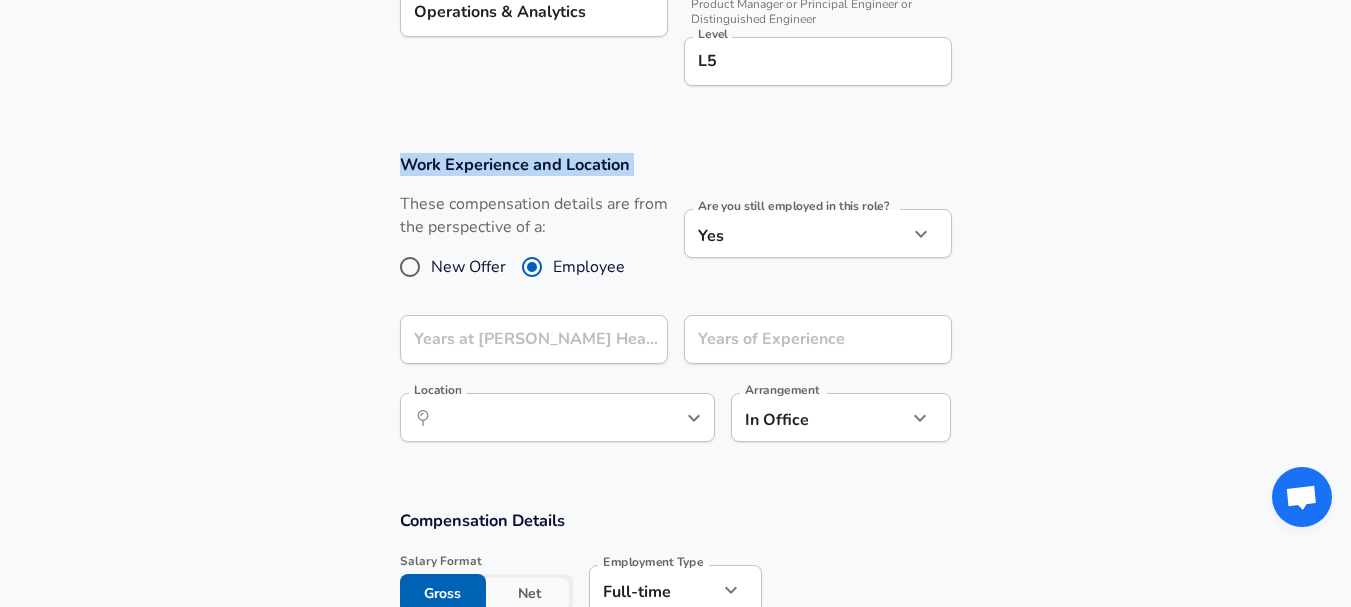click on "Work Experience and Location" at bounding box center [676, 164] 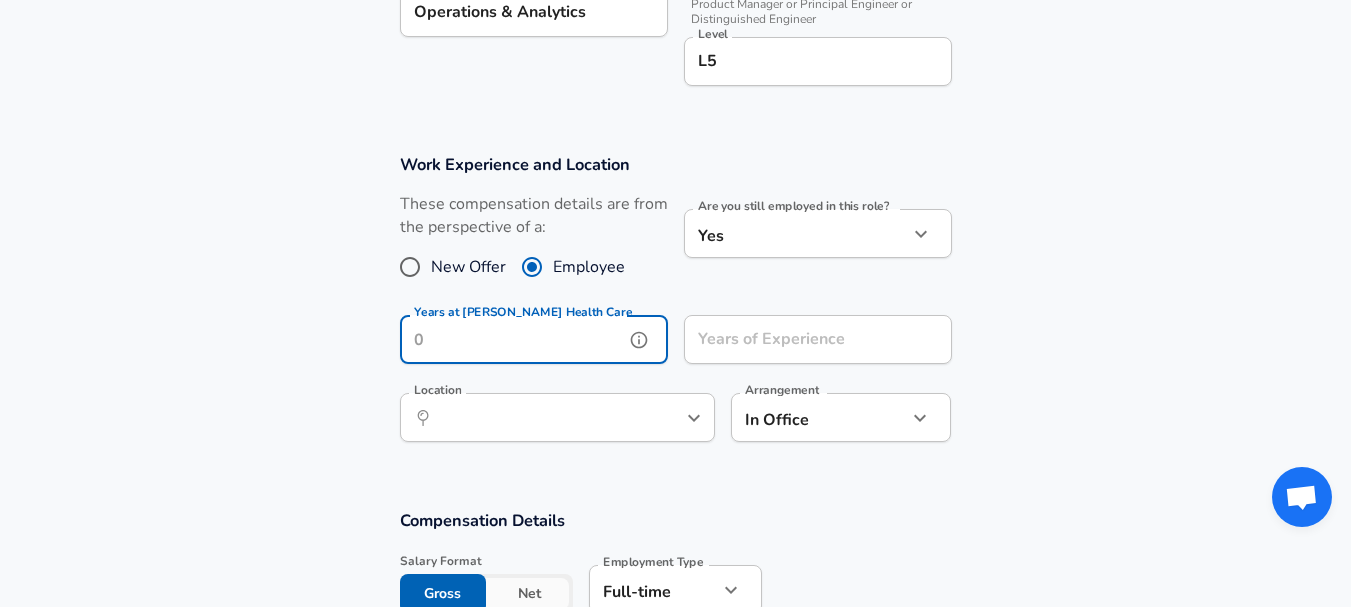 click on "Years at [PERSON_NAME] Health Care" at bounding box center [512, 339] 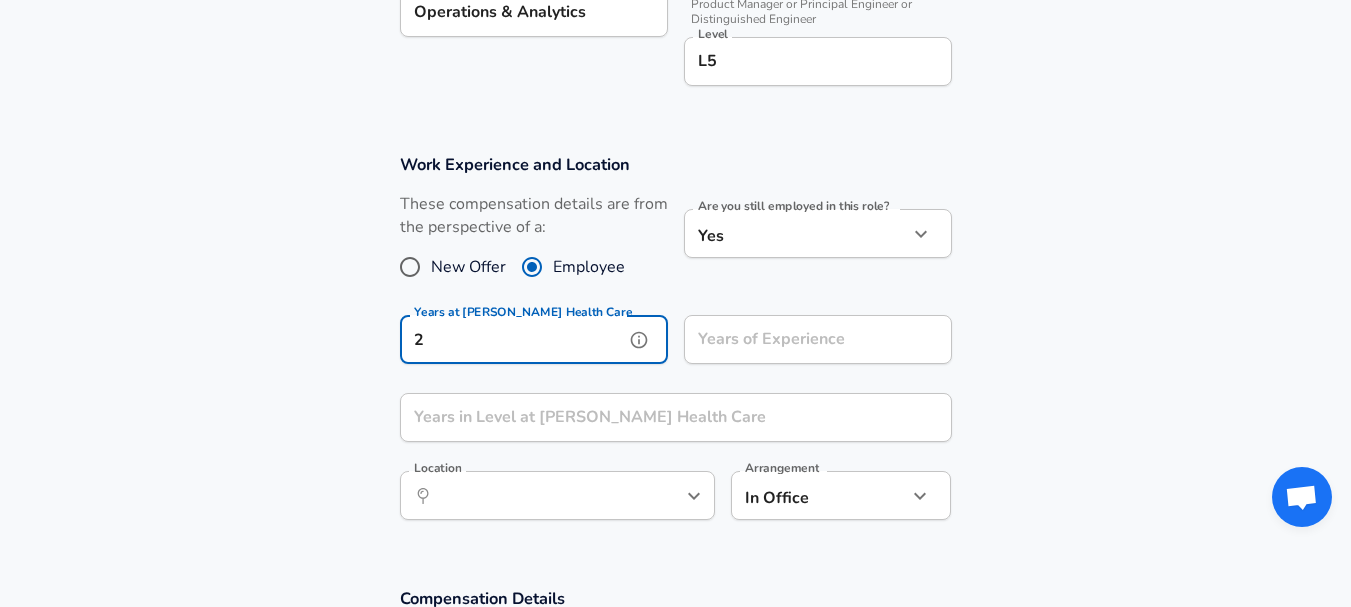 type on "2" 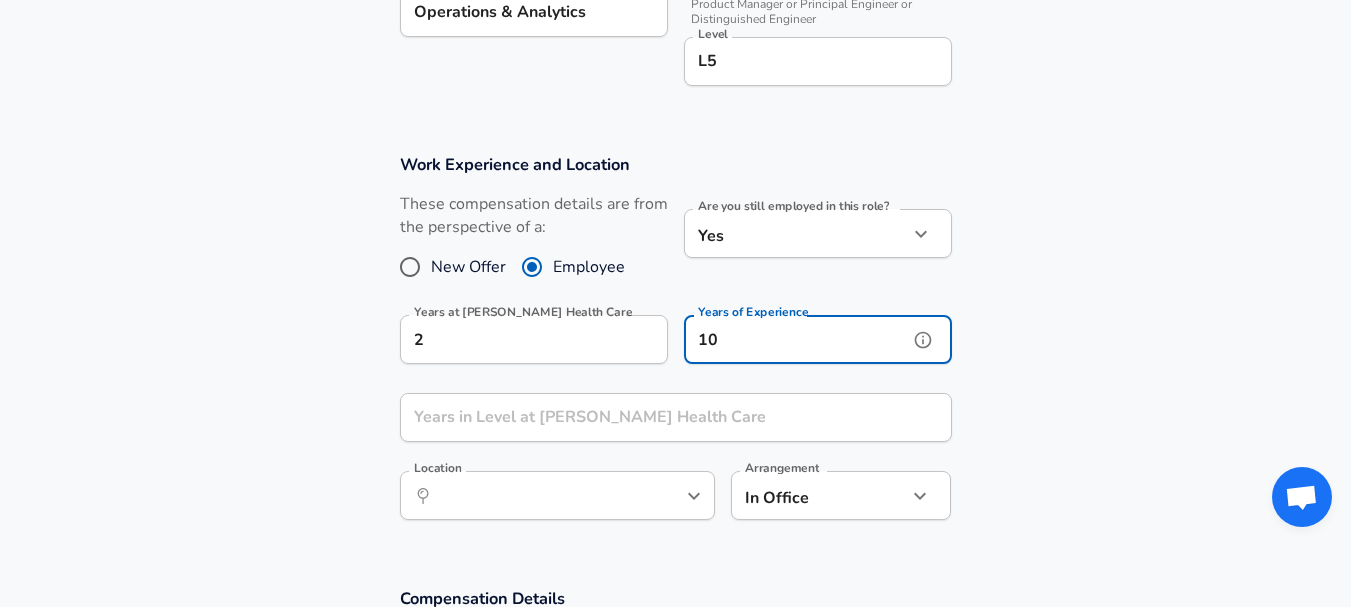type on "10" 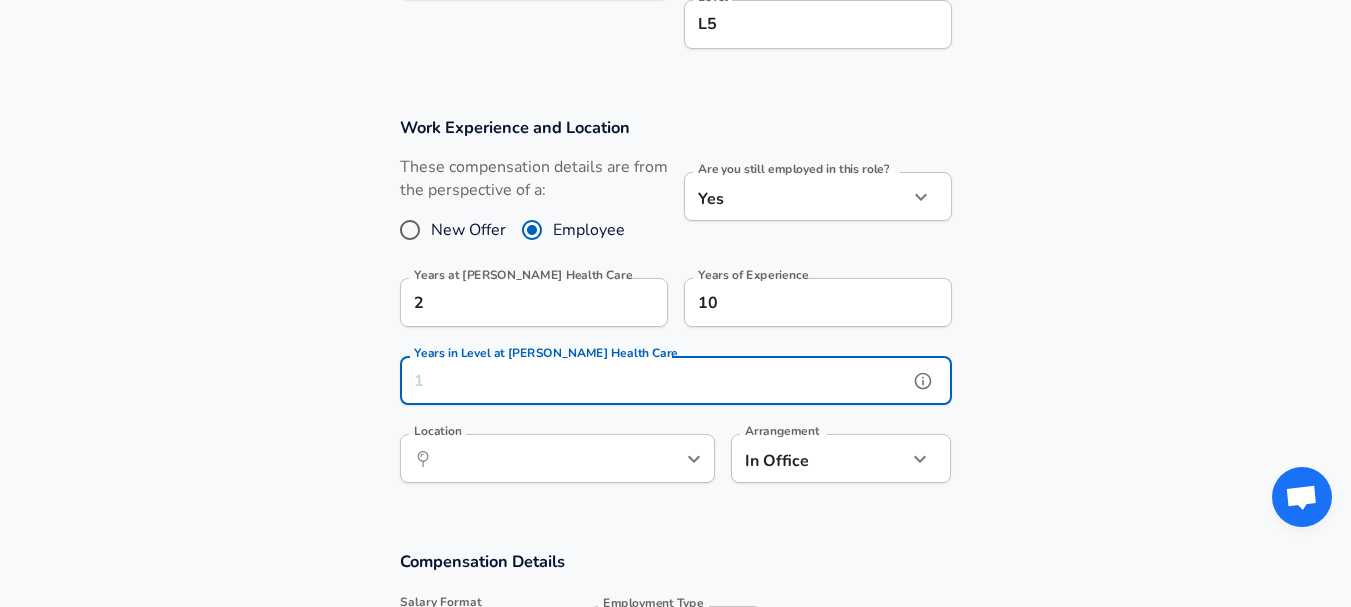 scroll, scrollTop: 1114, scrollLeft: 0, axis: vertical 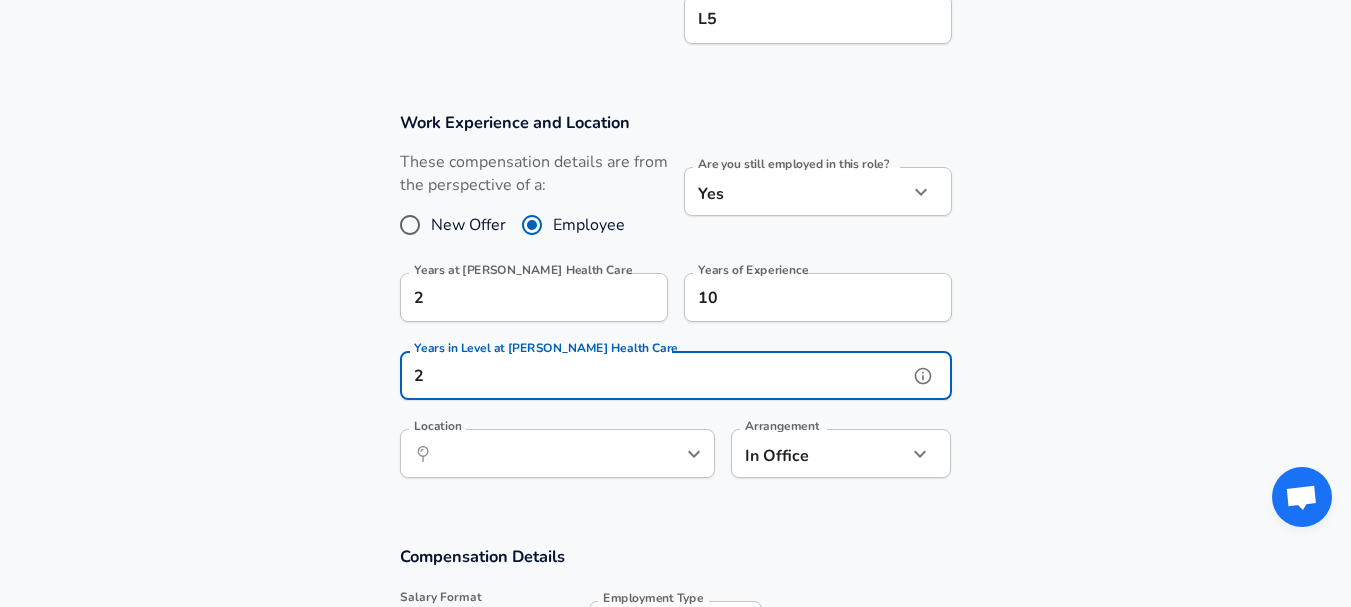 type on "2" 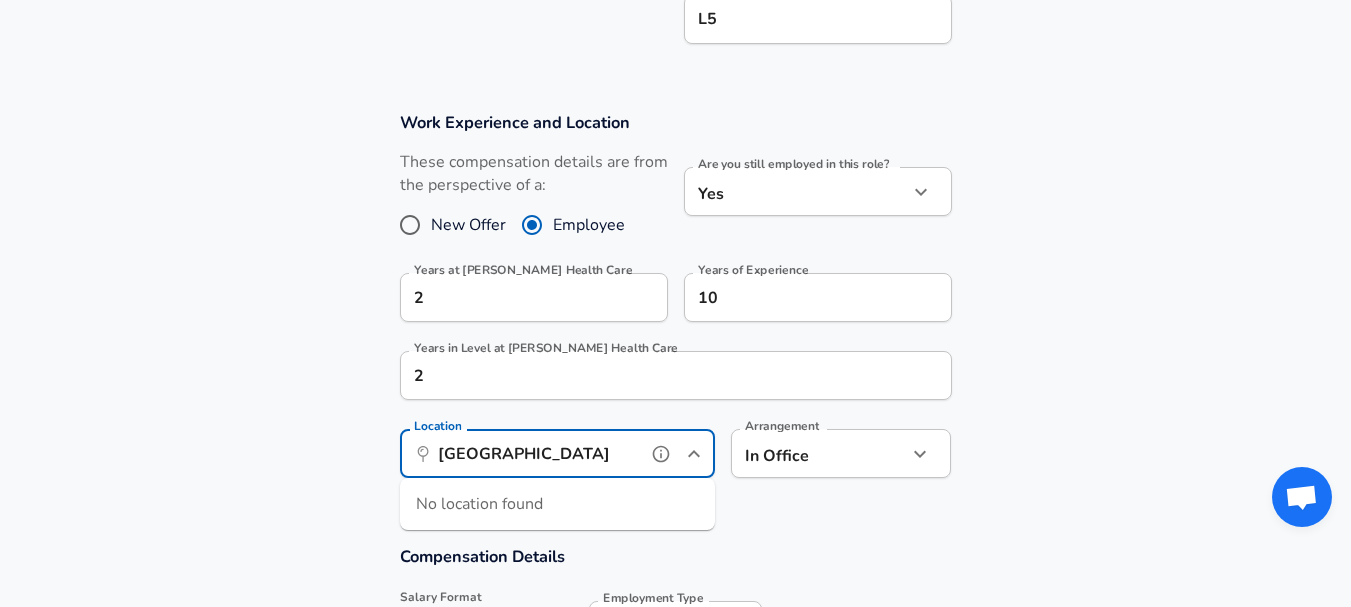 type on "[GEOGRAPHIC_DATA]" 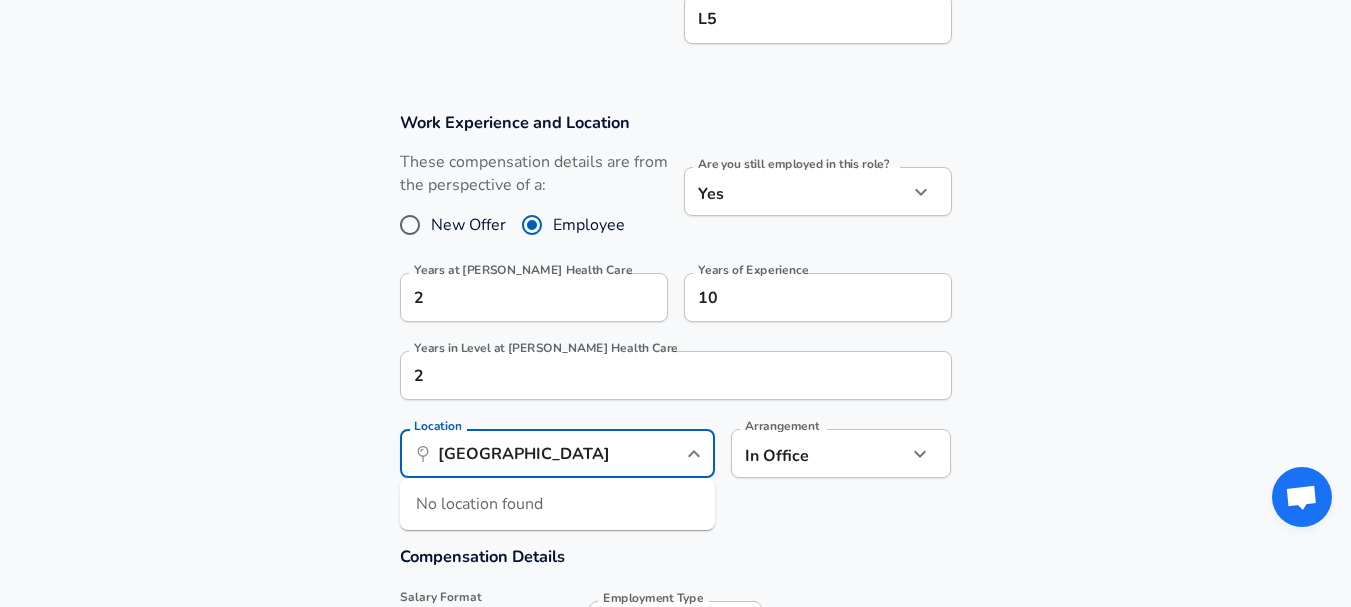 type 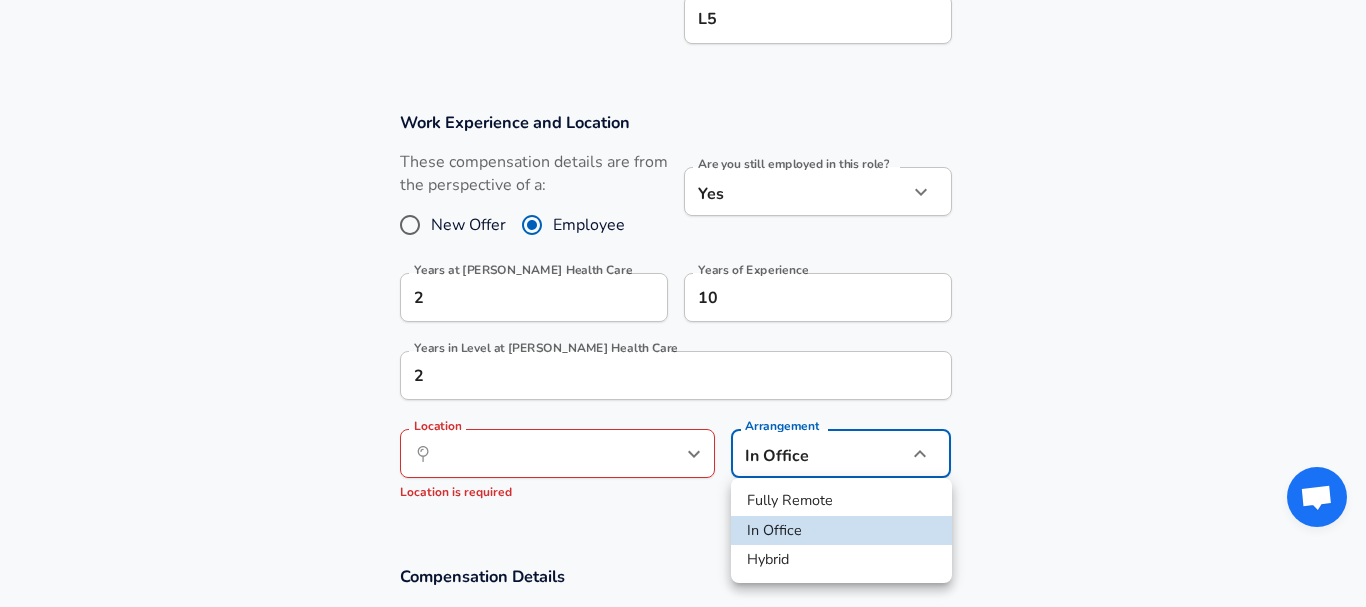 click on "Restart Add Your Salary Back Step 1 of 2 Thank You! File Successfully Submitted! Reset Enhance Privacy and Anonymity Yes Automatically hides specific fields until there are enough submissions to safely display the full details.   More Details Based on your submission and the data points that we have already collected, we will automatically hide and anonymize specific fields if there aren't enough data points to remain sufficiently anonymous. Step 2 of 2 Company & Title Information   Enter the company you received your offer from Company [PERSON_NAME] Health Care Company   Select the title that closest resembles your official title. This should be similar to the title that was present on your offer letter. Title Assistant Manager Title   Select a job family that best fits your role. If you can't find one, select 'Other' to enter a custom job family Job Family Data Analyst Job Family Specialization Operations & Analytics Specialization   Level L5 Level Work Experience and Location New Offer Employee Yes yes 2 10 2" at bounding box center (683, -811) 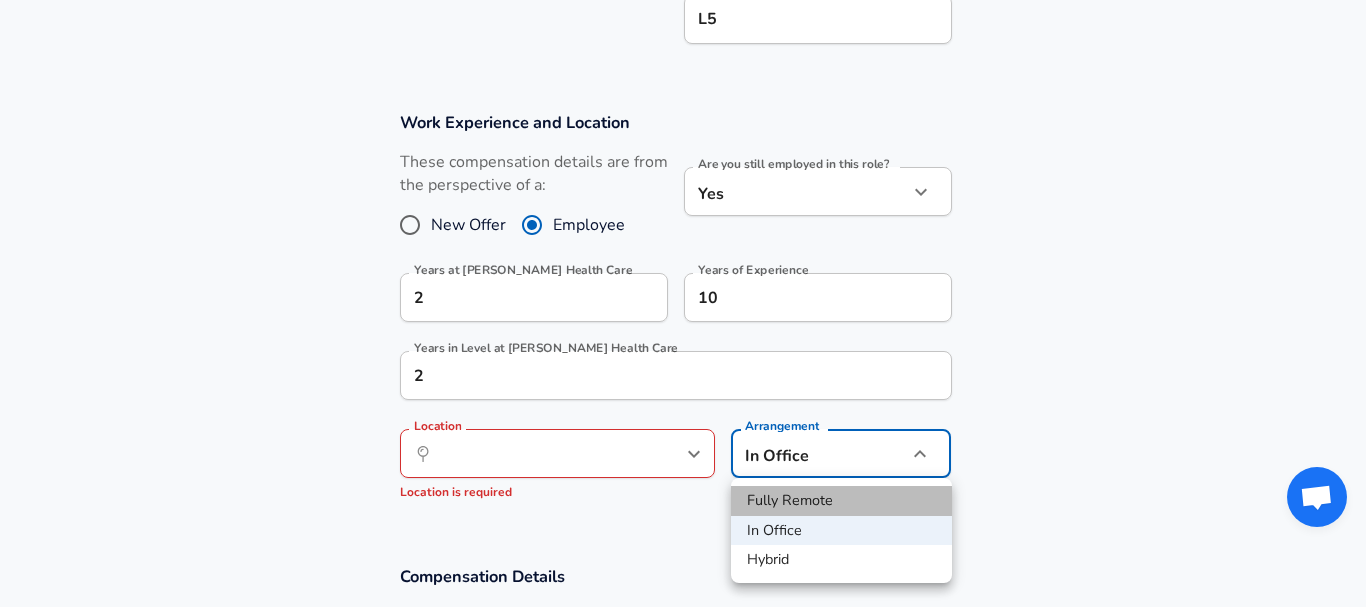 click on "Fully Remote" at bounding box center [841, 501] 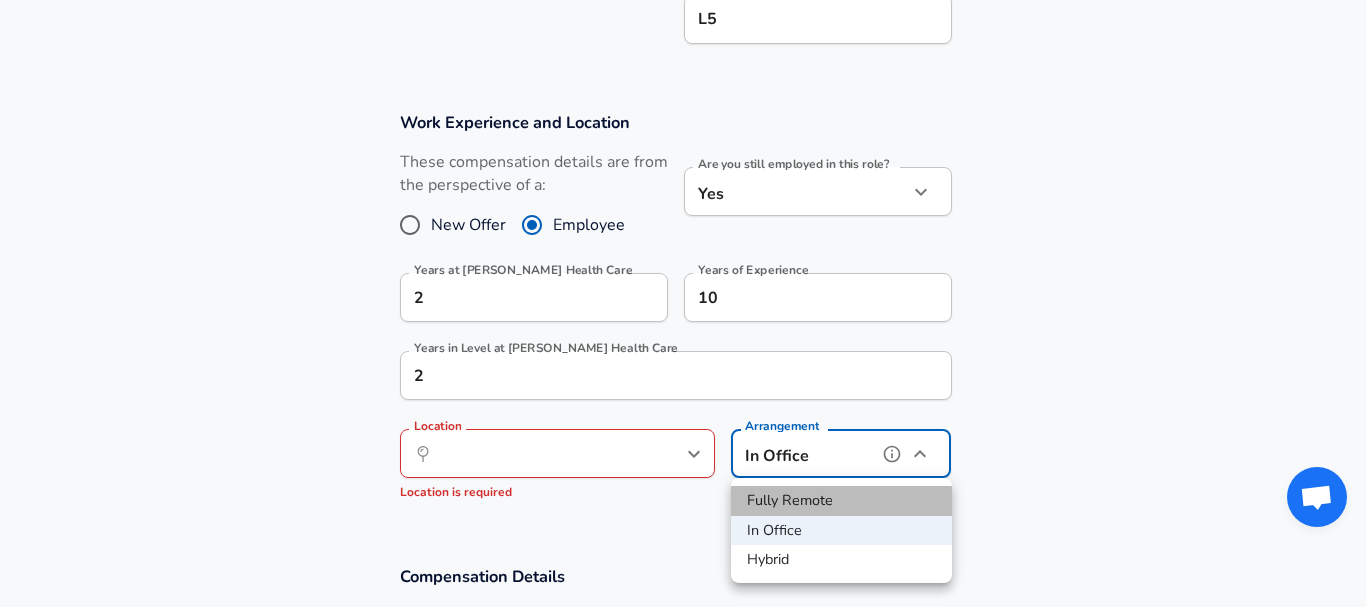 type on "remote" 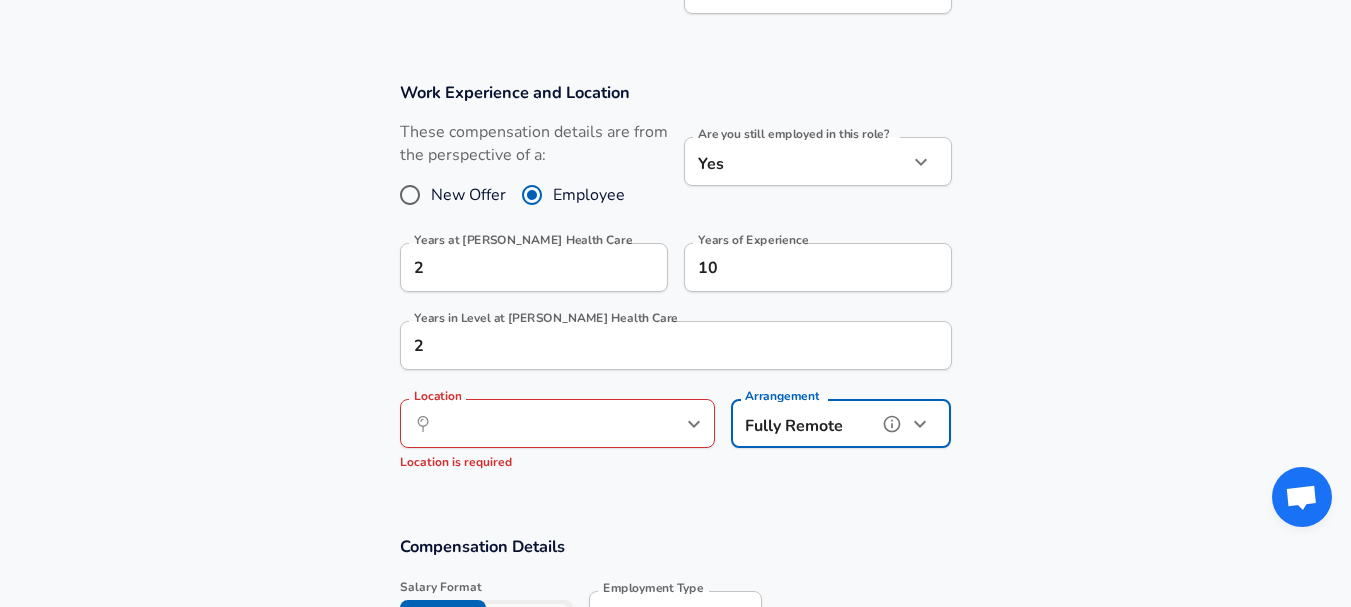 scroll, scrollTop: 1265, scrollLeft: 0, axis: vertical 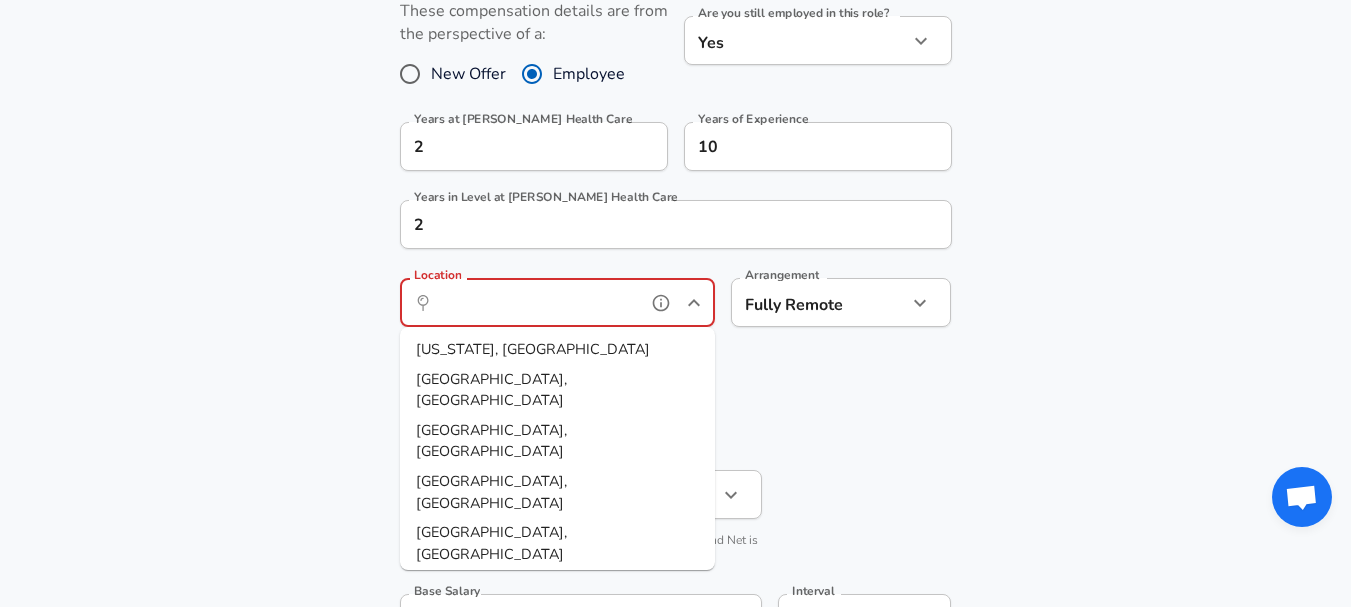 click on "Location" at bounding box center [535, 302] 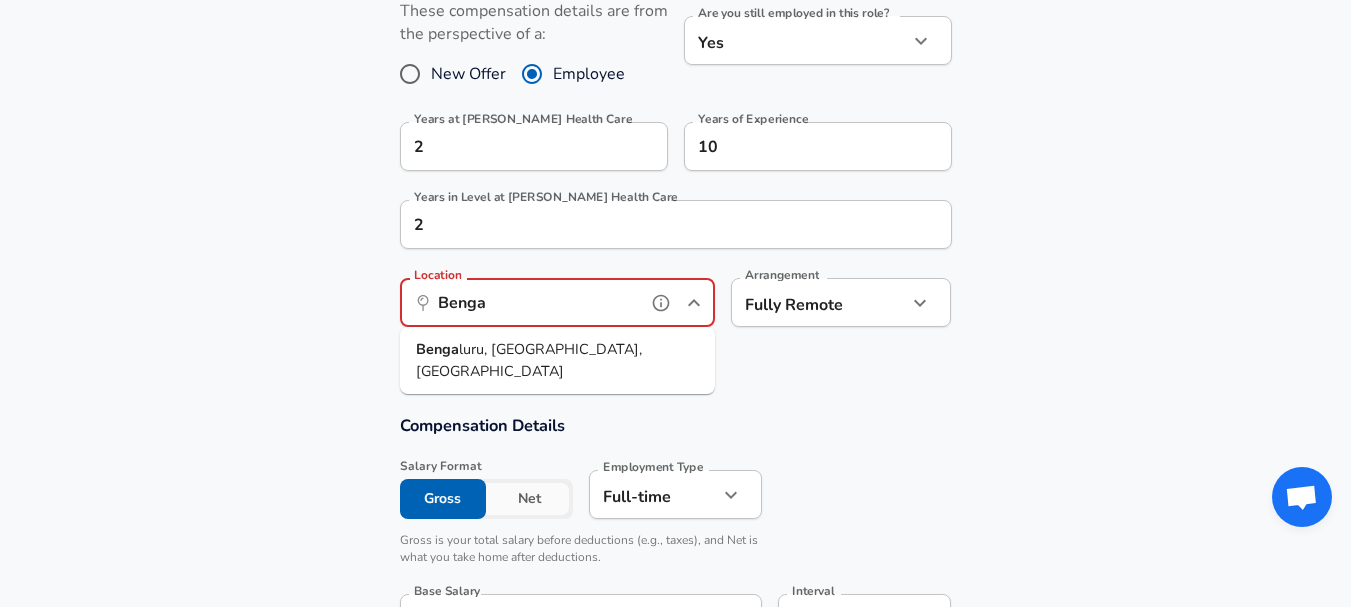 click on "luru, [GEOGRAPHIC_DATA], [GEOGRAPHIC_DATA]" at bounding box center (529, 360) 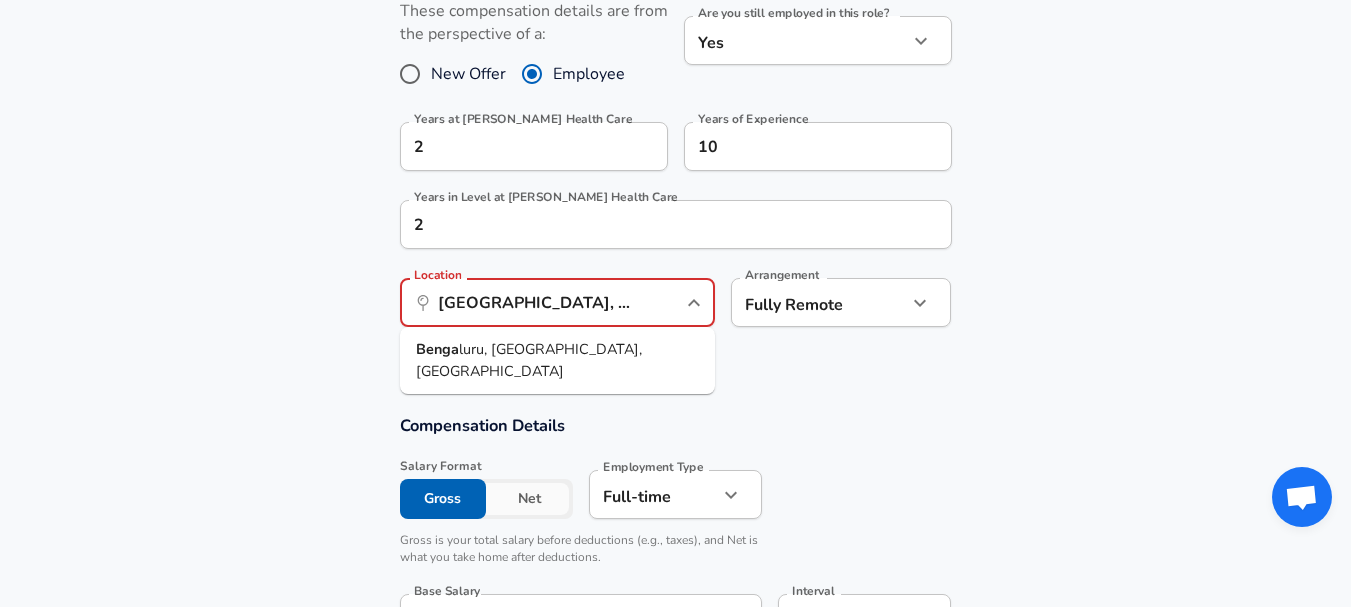 type on "INR" 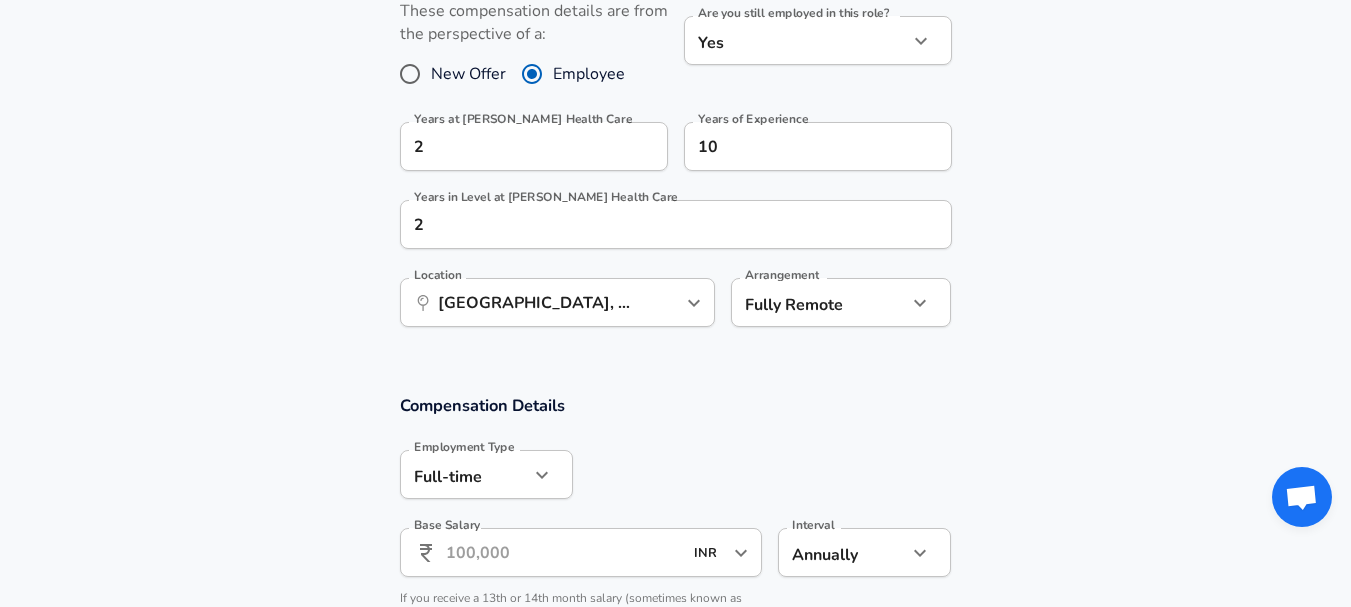 click on "Restart Add Your Salary Back Step 1 of 2 Thank You! File Successfully Submitted! Reset Enhance Privacy and Anonymity Yes Automatically hides specific fields until there are enough submissions to safely display the full details.   More Details Based on your submission and the data points that we have already collected, we will automatically hide and anonymize specific fields if there aren't enough data points to remain sufficiently anonymous. Step 2 of 2 Company & Title Information   Enter the company you received your offer from Company [PERSON_NAME] Health Care Company   Select the title that closest resembles your official title. This should be similar to the title that was present on your offer letter. Title Assistant Manager Title   Select a job family that best fits your role. If you can't find one, select 'Other' to enter a custom job family Job Family Data Analyst Job Family Specialization Operations & Analytics Specialization   Level L5 Level Work Experience and Location New Offer Employee Yes yes 2 10 2" at bounding box center [675, -962] 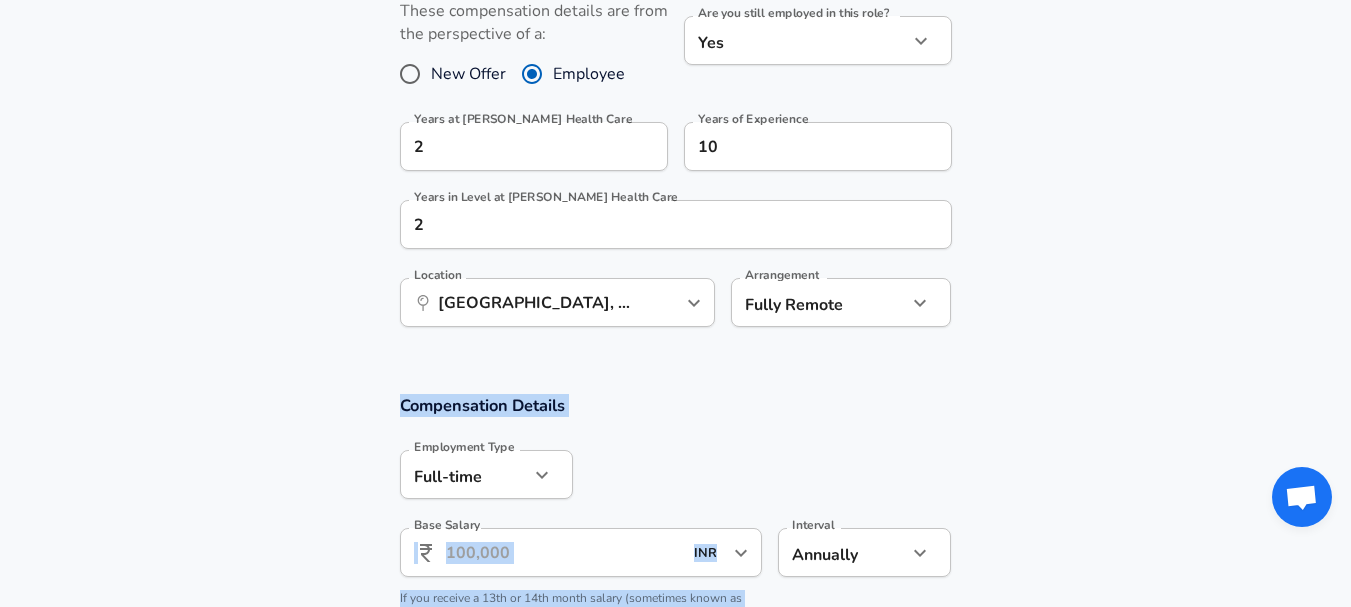 click on "Compensation Details" at bounding box center (676, 405) 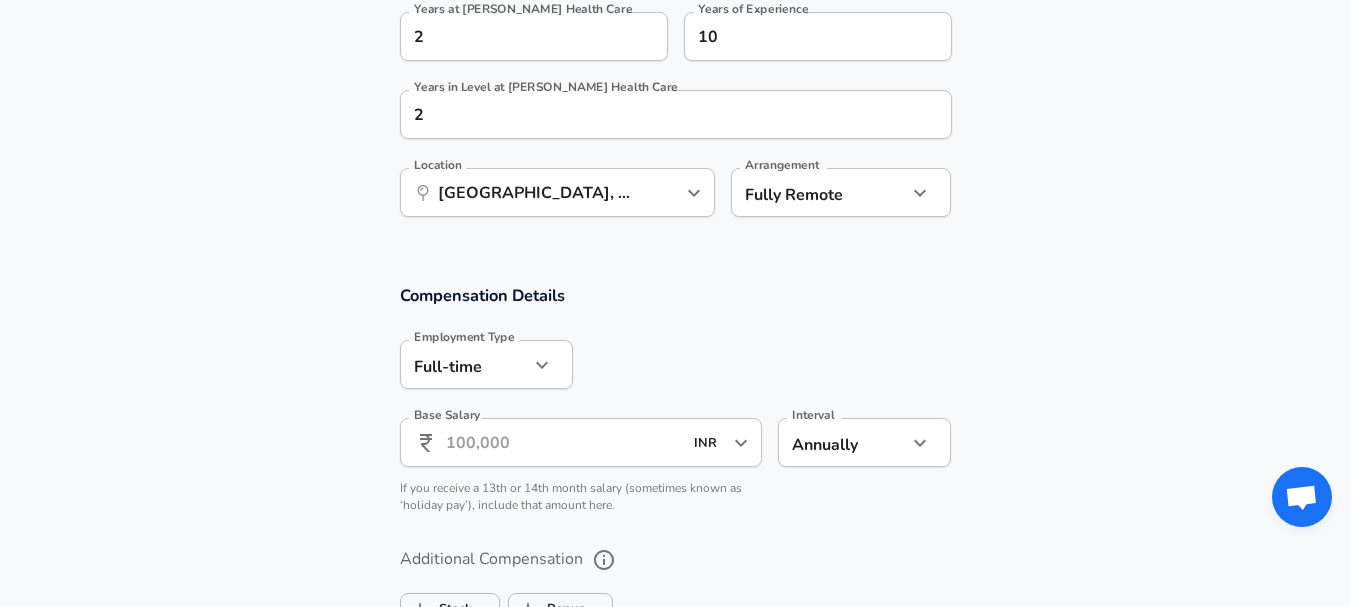 scroll, scrollTop: 1376, scrollLeft: 0, axis: vertical 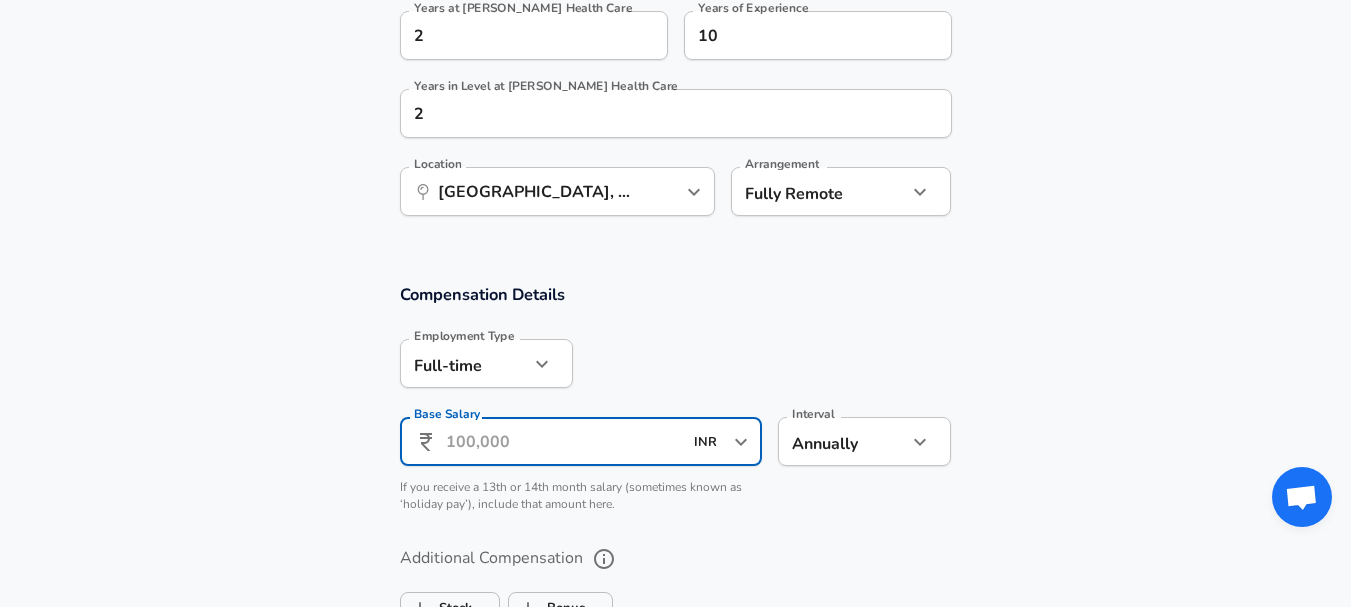 click on "Base Salary" at bounding box center [564, 441] 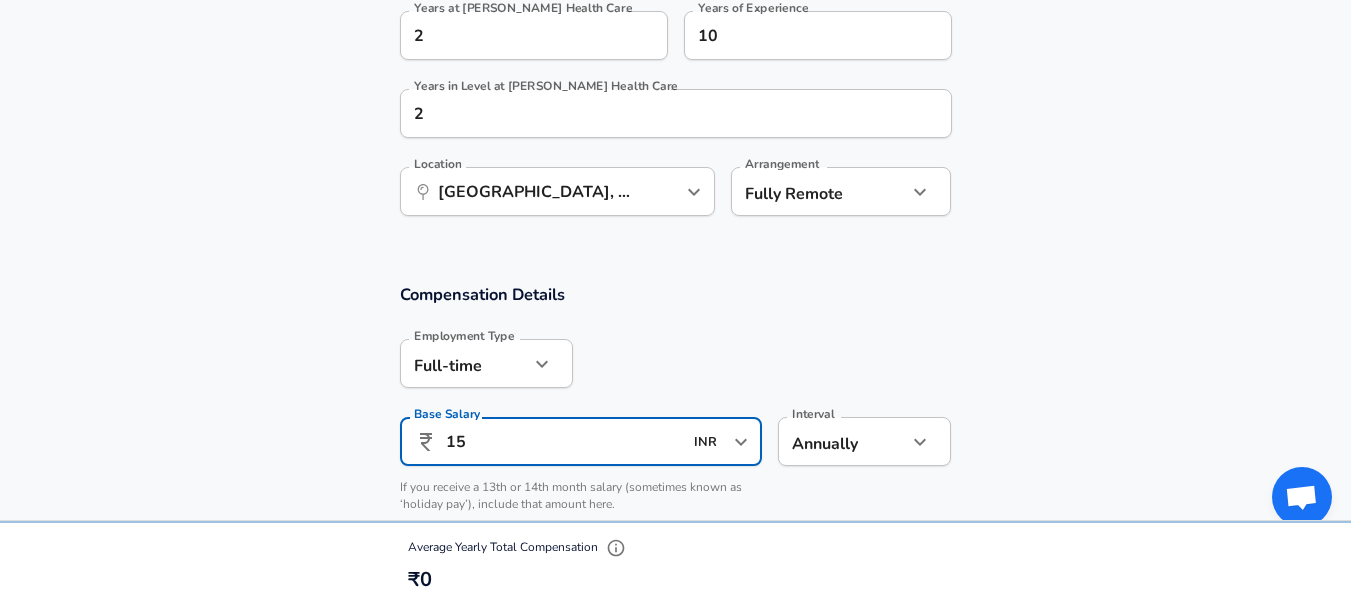 type on "1" 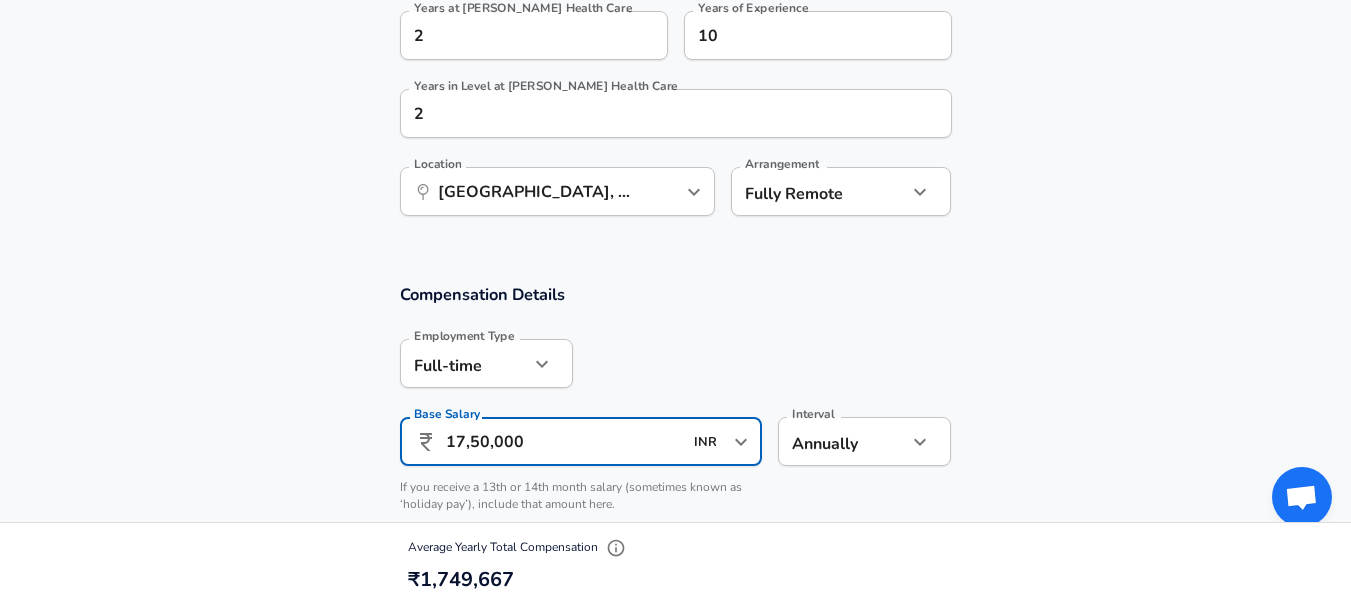 scroll, scrollTop: 1, scrollLeft: 0, axis: vertical 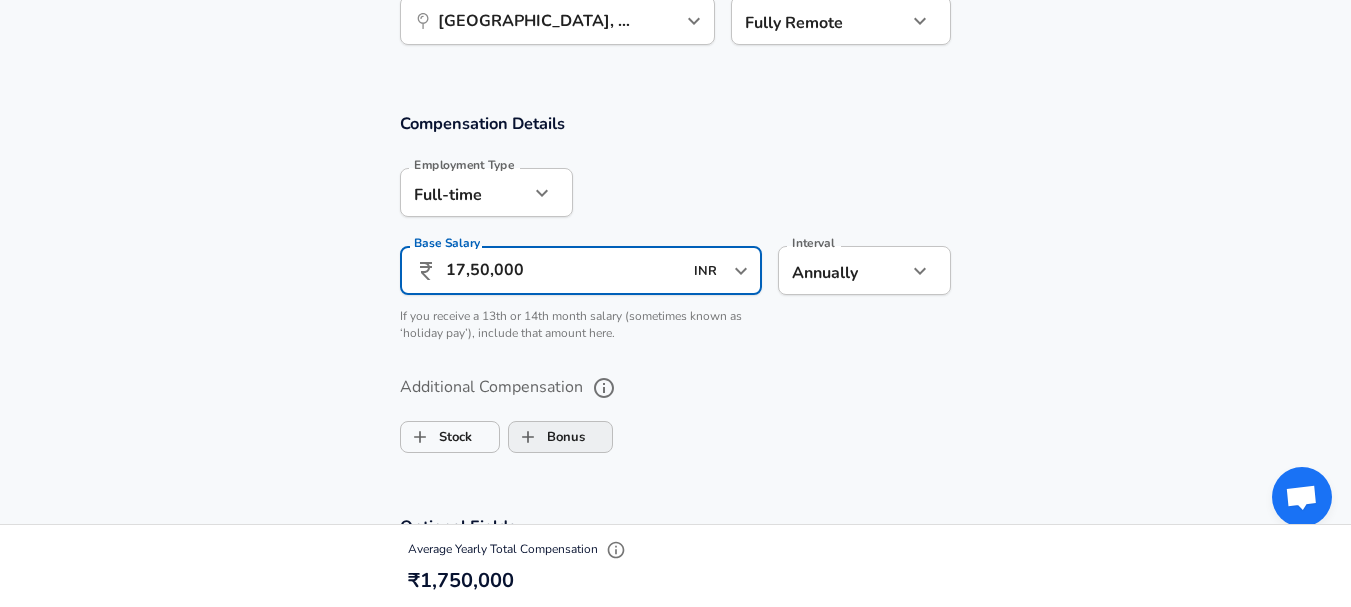 type on "17,50,000" 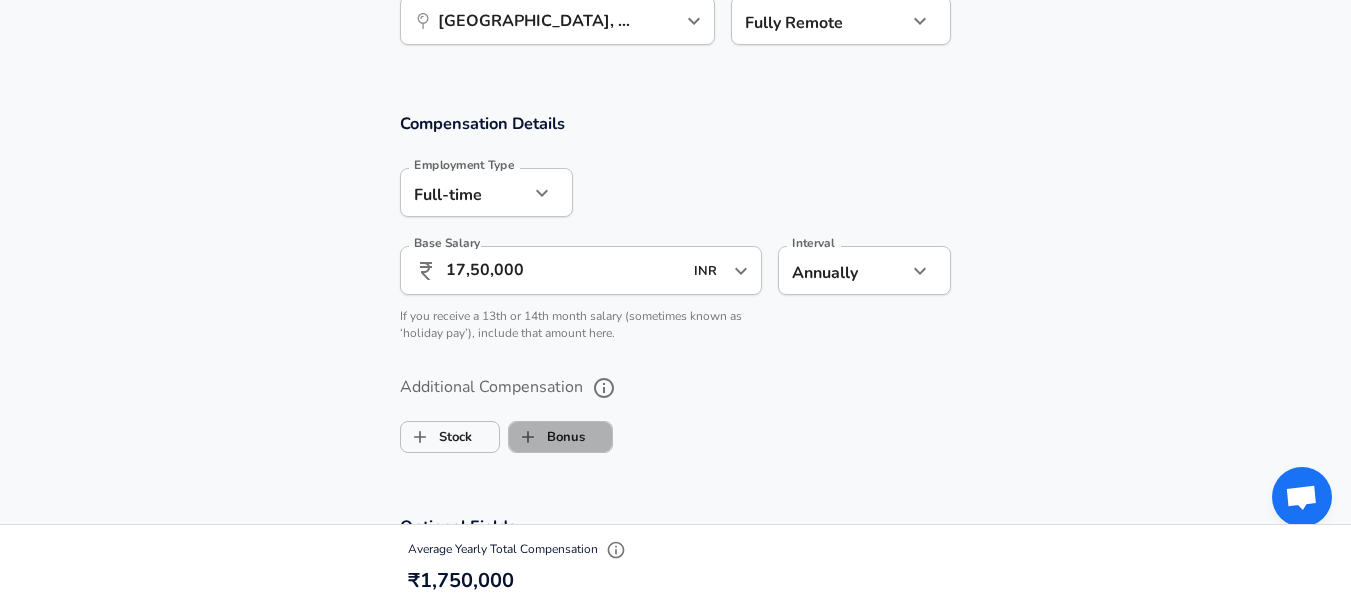 scroll, scrollTop: 0, scrollLeft: 0, axis: both 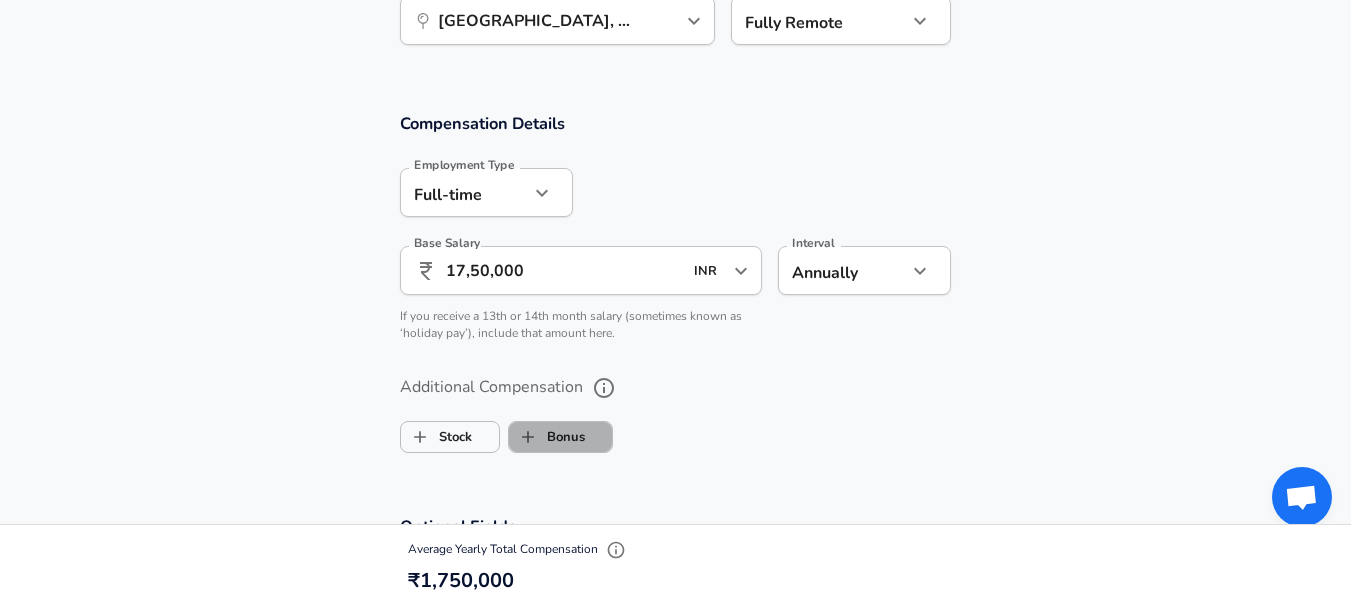 click on "Bonus" at bounding box center (547, 437) 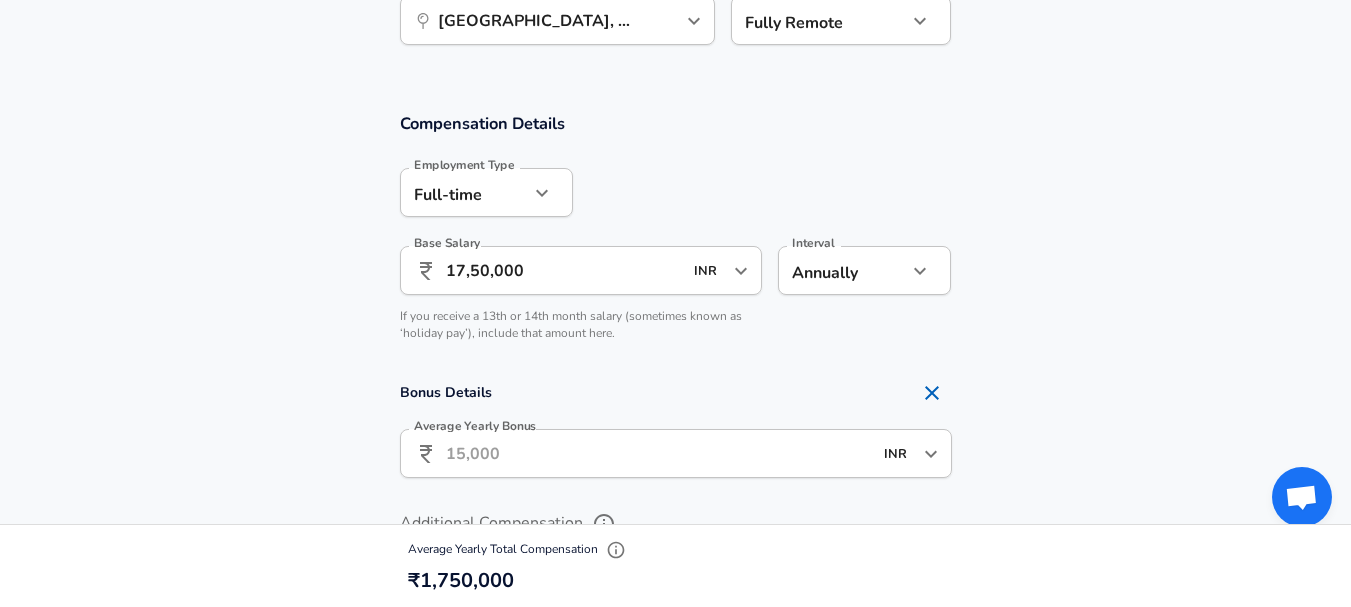 click on "Average Yearly Bonus" at bounding box center (659, 453) 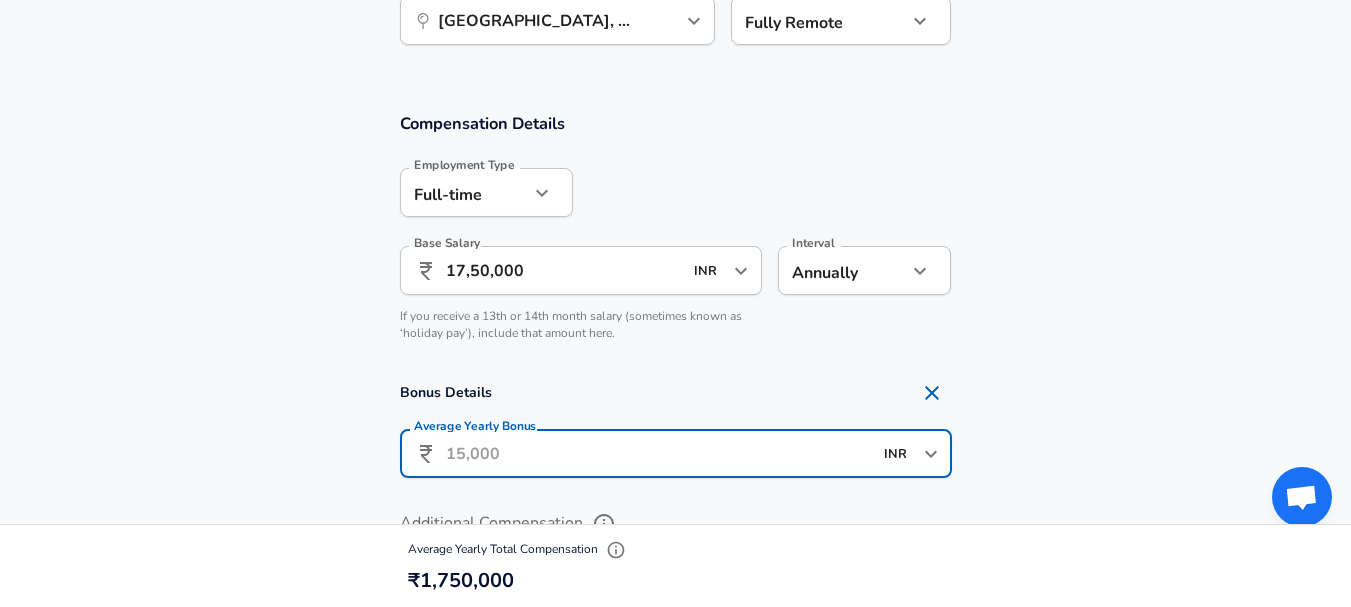 click on "Average Yearly Bonus" at bounding box center (659, 453) 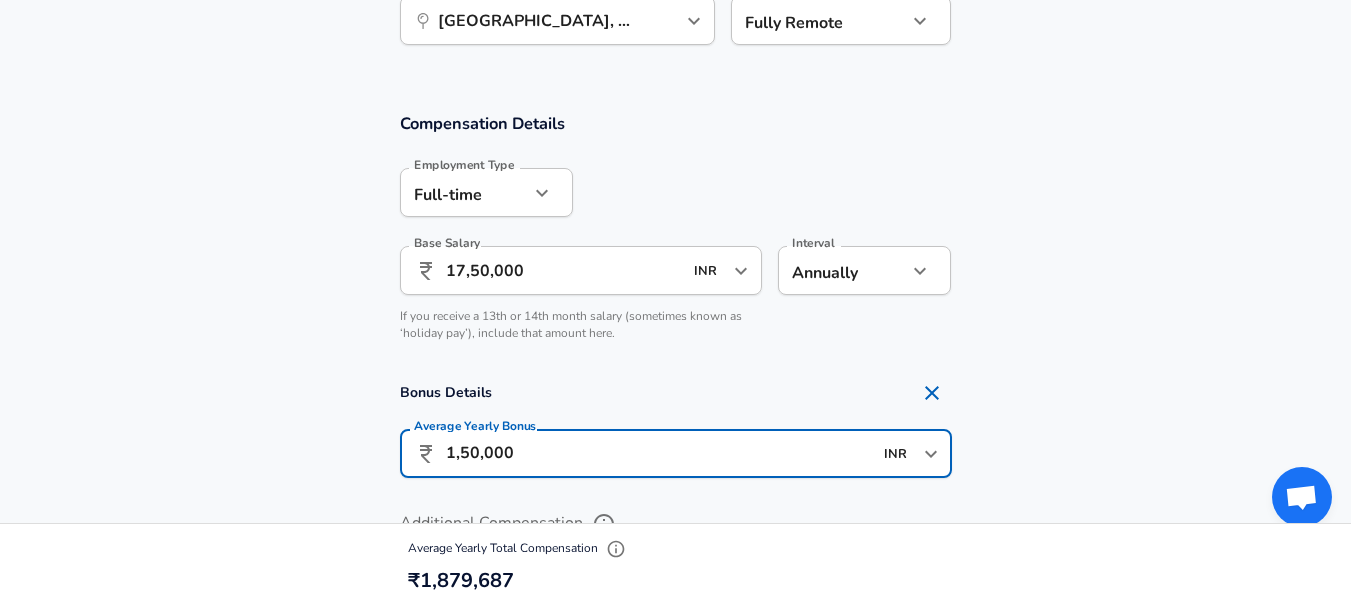 scroll, scrollTop: 1, scrollLeft: 0, axis: vertical 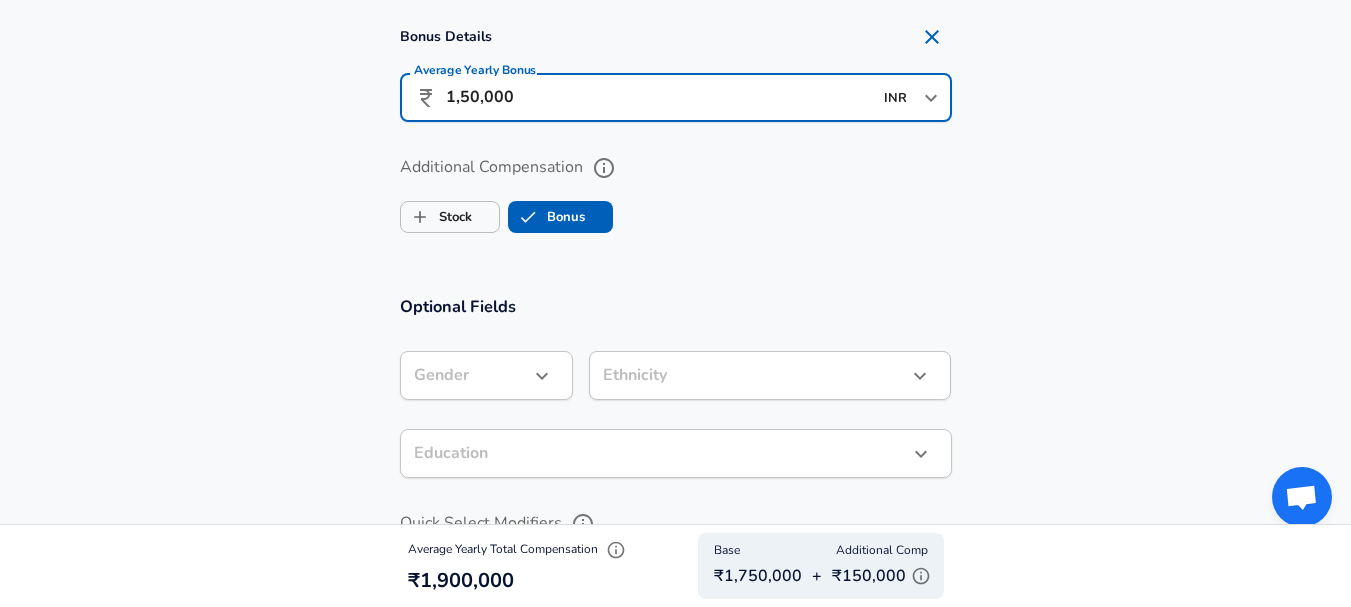 type on "1,50,000" 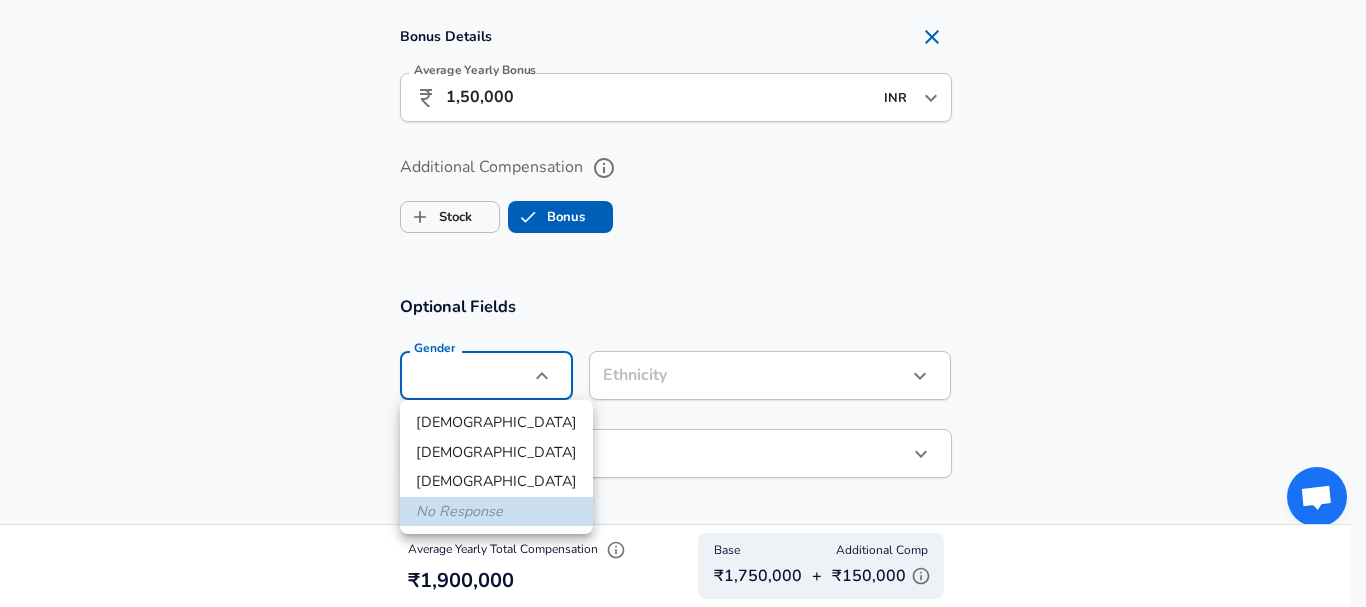 click on "Restart Add Your Salary Back Step 1 of 2 Thank You! File Successfully Submitted! Reset Enhance Privacy and Anonymity Yes Automatically hides specific fields until there are enough submissions to safely display the full details.   More Details Based on your submission and the data points that we have already collected, we will automatically hide and anonymize specific fields if there aren't enough data points to remain sufficiently anonymous. Step 2 of 2 Company & Title Information   Enter the company you received your offer from Company [PERSON_NAME] Health Care Company   Select the title that closest resembles your official title. This should be similar to the title that was present on your offer letter. Title Assistant Manager Title   Select a job family that best fits your role. If you can't find one, select 'Other' to enter a custom job family Job Family Data Analyst Job Family Specialization Operations & Analytics Specialization   Level L5 Level Work Experience and Location New Offer Employee Yes yes 2 10 2" at bounding box center [683, -1600] 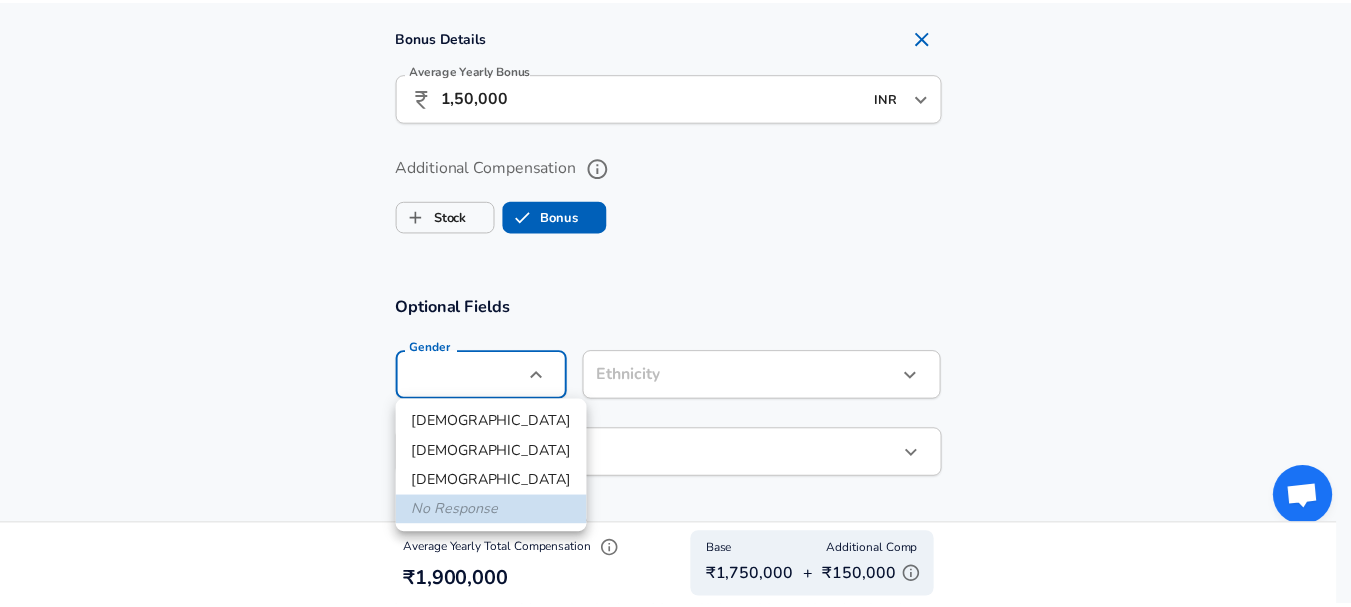 scroll, scrollTop: 0, scrollLeft: 0, axis: both 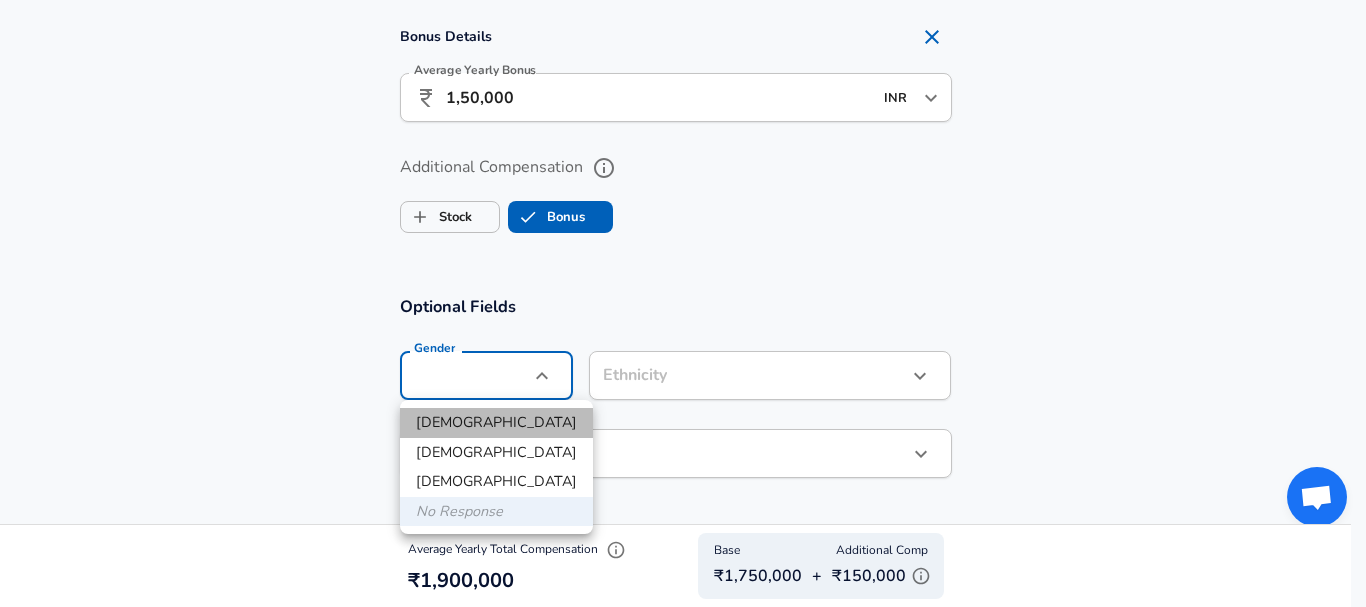 click on "[DEMOGRAPHIC_DATA]" at bounding box center [496, 423] 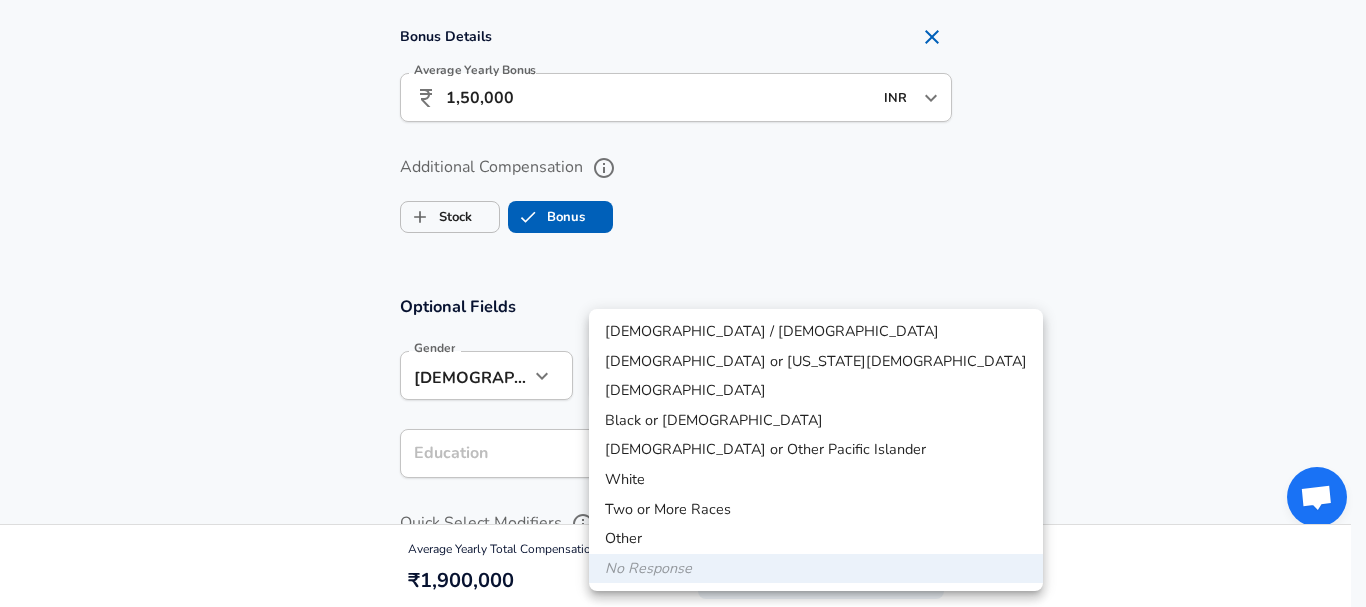 click on "Restart Add Your Salary Back Step 1 of 2 Thank You! File Successfully Submitted! Reset Enhance Privacy and Anonymity Yes Automatically hides specific fields until there are enough submissions to safely display the full details.   More Details Based on your submission and the data points that we have already collected, we will automatically hide and anonymize specific fields if there aren't enough data points to remain sufficiently anonymous. Step 2 of 2 Company & Title Information   Enter the company you received your offer from Company [PERSON_NAME] Health Care Company   Select the title that closest resembles your official title. This should be similar to the title that was present on your offer letter. Title Assistant Manager Title   Select a job family that best fits your role. If you can't find one, select 'Other' to enter a custom job family Job Family Data Analyst Job Family Specialization Operations & Analytics Specialization   Level L5 Level Work Experience and Location New Offer Employee Yes yes 2 10 2" at bounding box center (683, -1600) 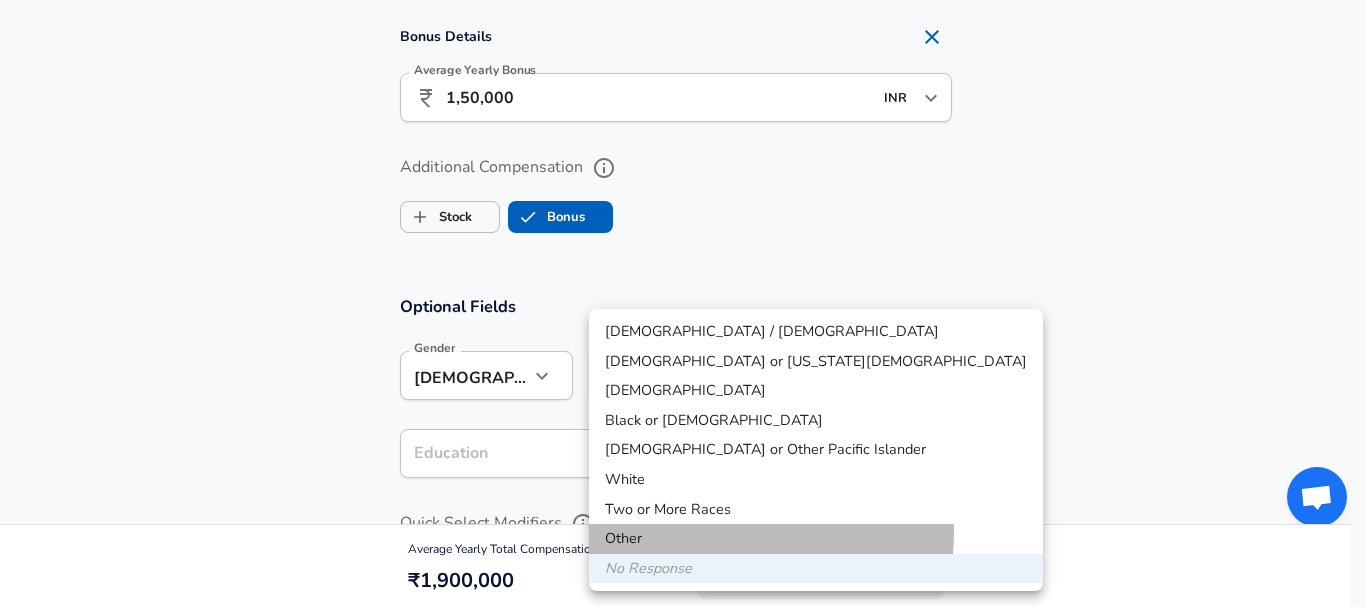click on "Other" at bounding box center [816, 539] 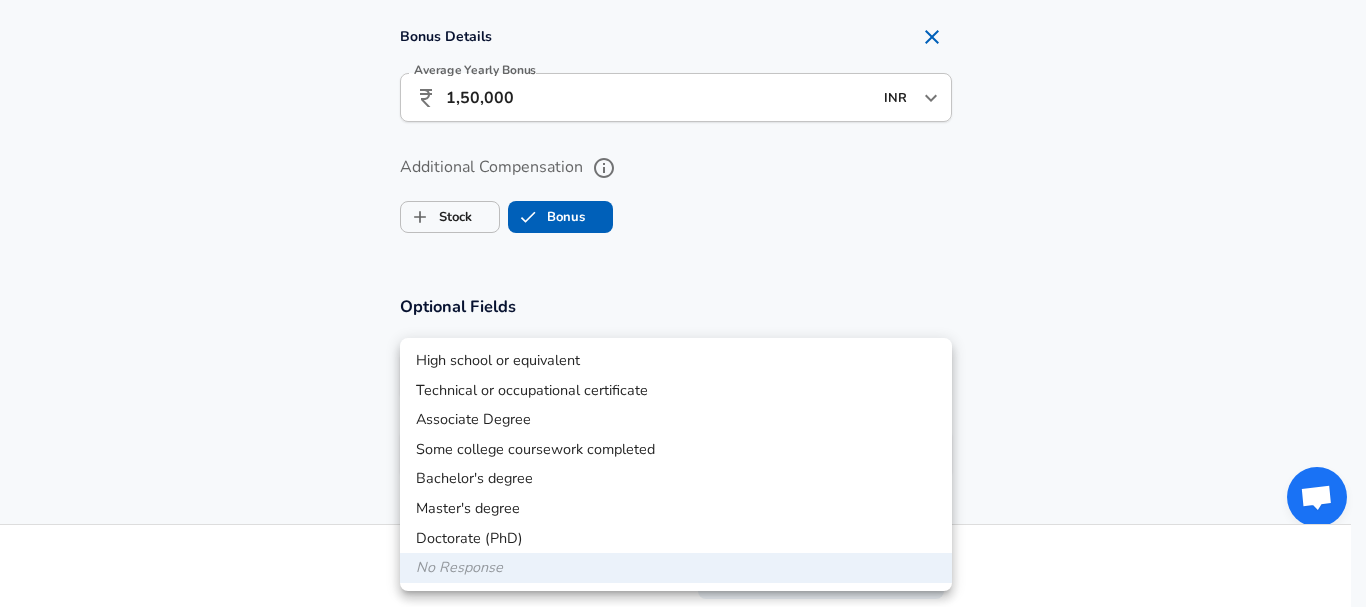click on "Restart Add Your Salary Back Step 1 of 2 Thank You! File Successfully Submitted! Reset Enhance Privacy and Anonymity Yes Automatically hides specific fields until there are enough submissions to safely display the full details.   More Details Based on your submission and the data points that we have already collected, we will automatically hide and anonymize specific fields if there aren't enough data points to remain sufficiently anonymous. Step 2 of 2 Company & Title Information   Enter the company you received your offer from Company [PERSON_NAME] Health Care Company   Select the title that closest resembles your official title. This should be similar to the title that was present on your offer letter. Title Assistant Manager Title   Select a job family that best fits your role. If you can't find one, select 'Other' to enter a custom job family Job Family Data Analyst Job Family Specialization Operations & Analytics Specialization   Level L5 Level Work Experience and Location New Offer Employee Yes yes 2 10 2" at bounding box center (683, -1600) 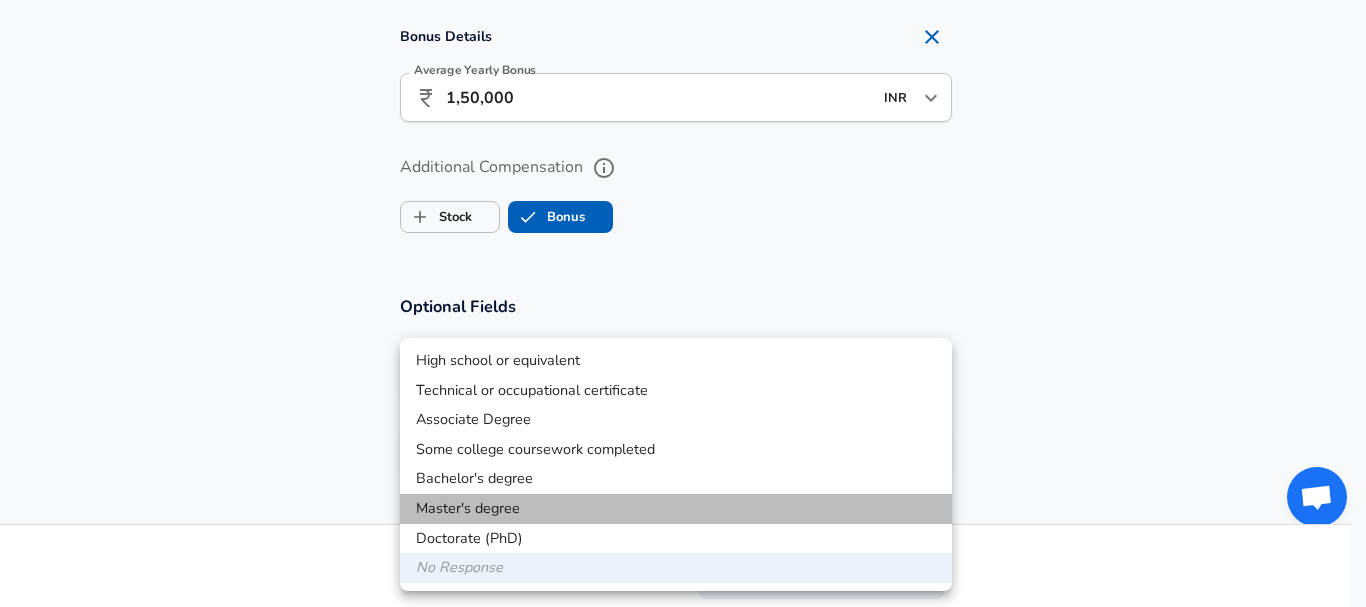 click on "Master's degree" at bounding box center [676, 509] 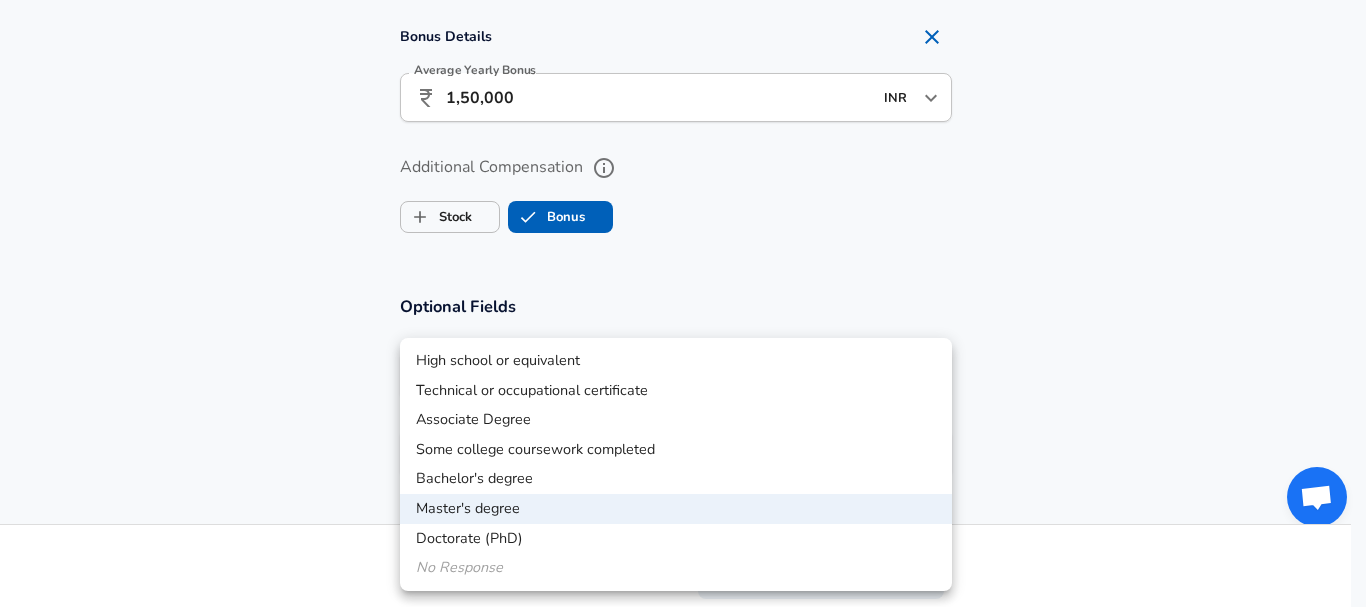 click on "Restart Add Your Salary Back Step 1 of 2 Thank You! File Successfully Submitted! Reset Enhance Privacy and Anonymity Yes Automatically hides specific fields until there are enough submissions to safely display the full details.   More Details Based on your submission and the data points that we have already collected, we will automatically hide and anonymize specific fields if there aren't enough data points to remain sufficiently anonymous. Step 2 of 2 Company & Title Information   Enter the company you received your offer from Company [PERSON_NAME] Health Care Company   Select the title that closest resembles your official title. This should be similar to the title that was present on your offer letter. Title Assistant Manager Title   Select a job family that best fits your role. If you can't find one, select 'Other' to enter a custom job family Job Family Data Analyst Job Family Specialization Operations & Analytics Specialization   Level L5 Level Work Experience and Location New Offer Employee Yes yes 2 10 2" at bounding box center (683, -1600) 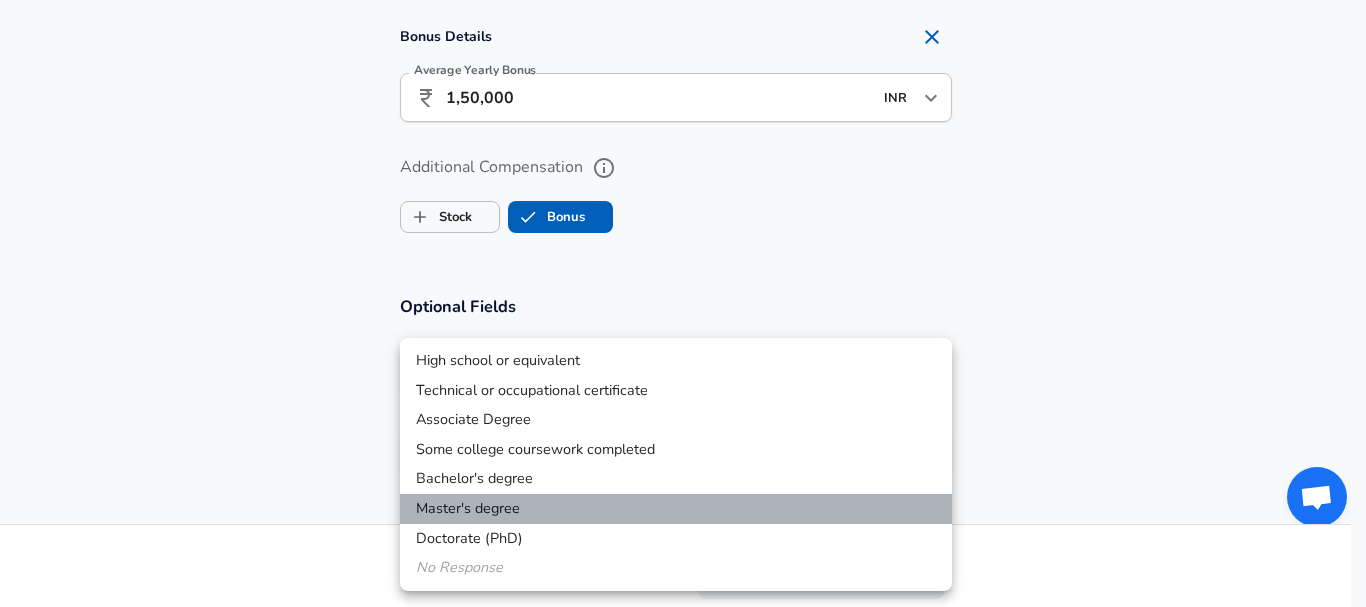 click on "Master's degree" at bounding box center [676, 509] 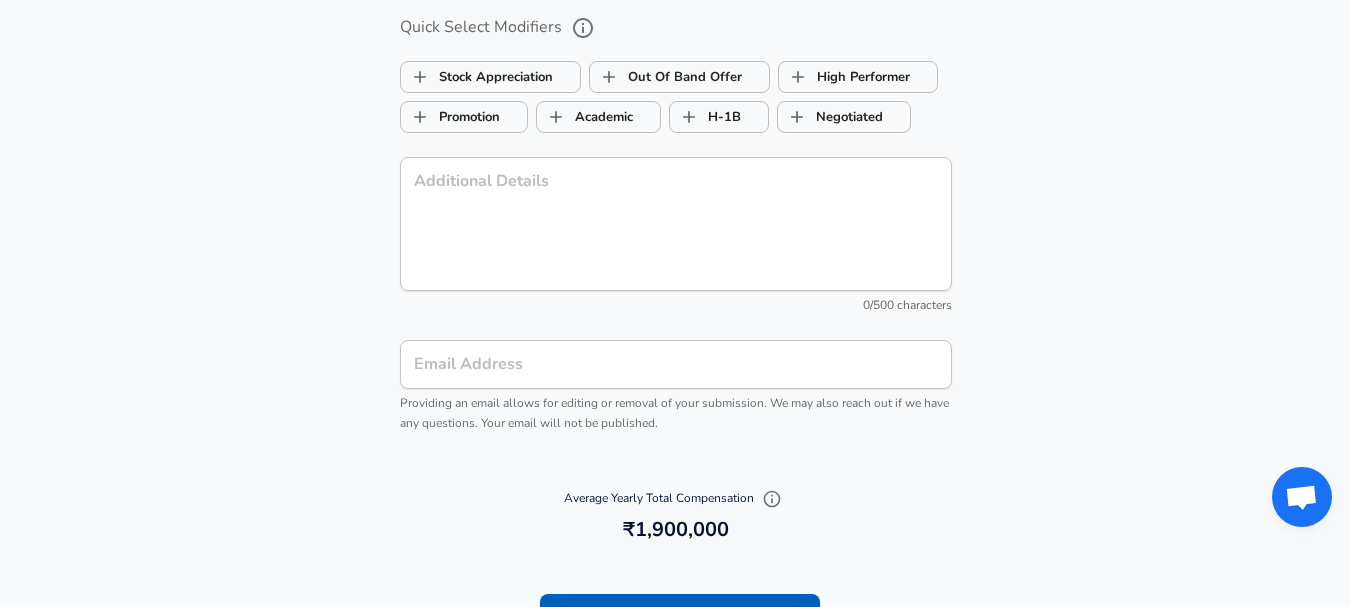scroll, scrollTop: 2406, scrollLeft: 0, axis: vertical 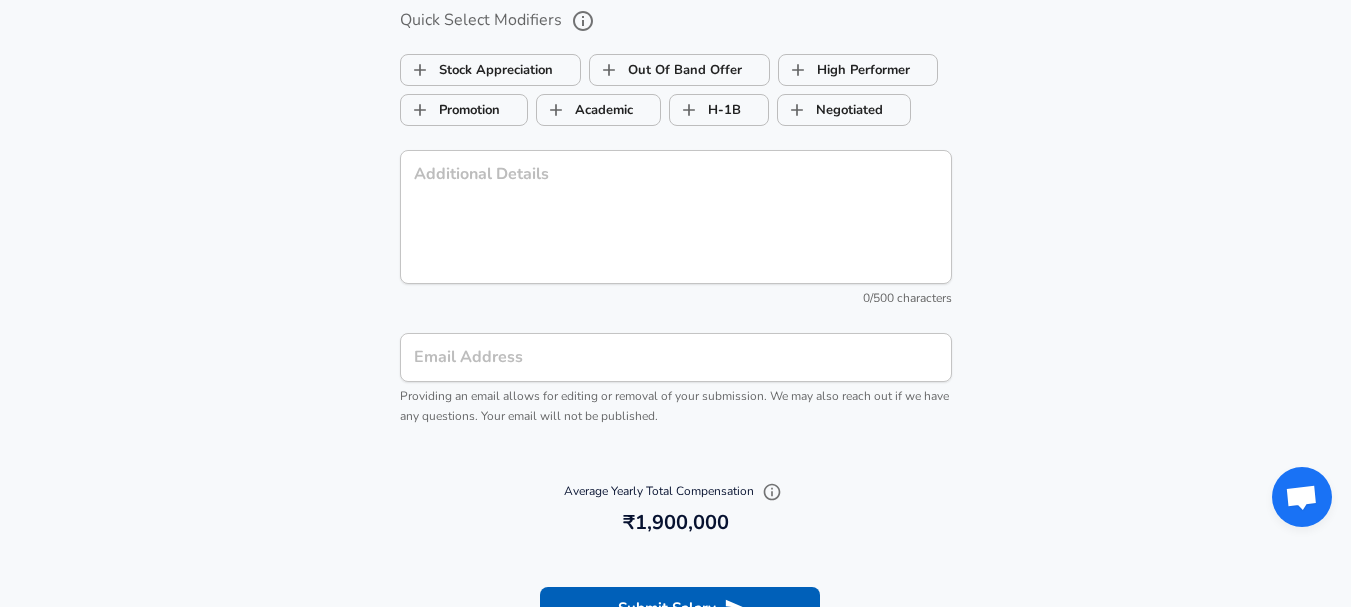 click on "Email Address" at bounding box center [676, 357] 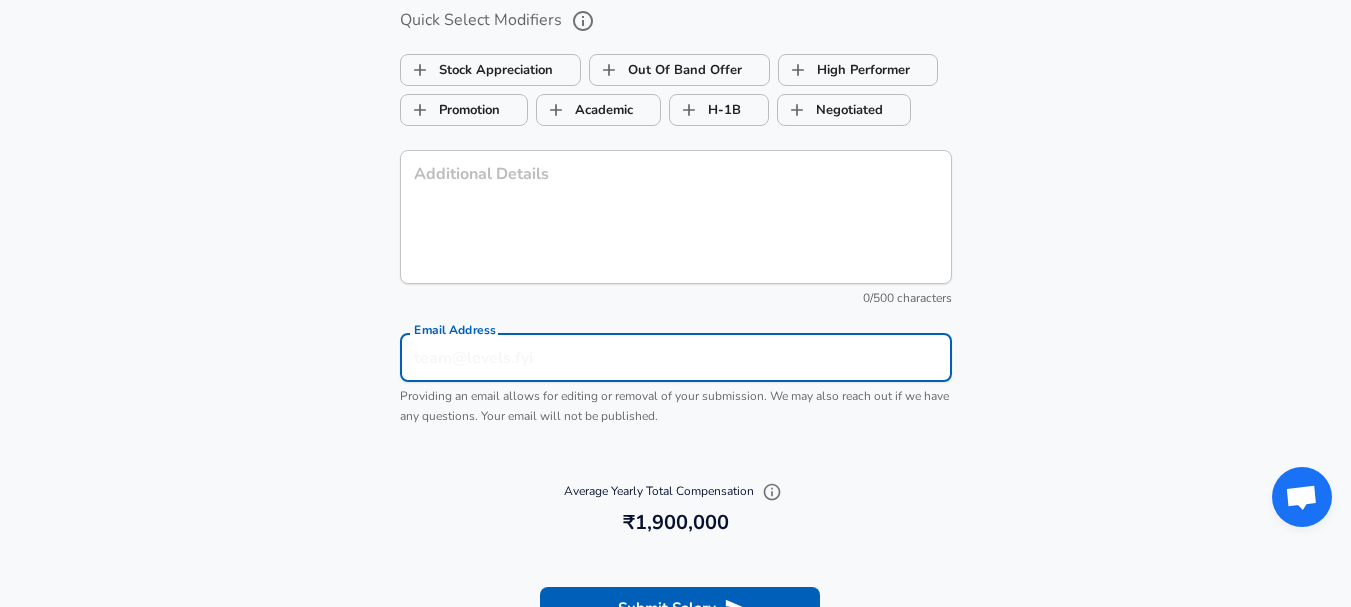 type on "t" 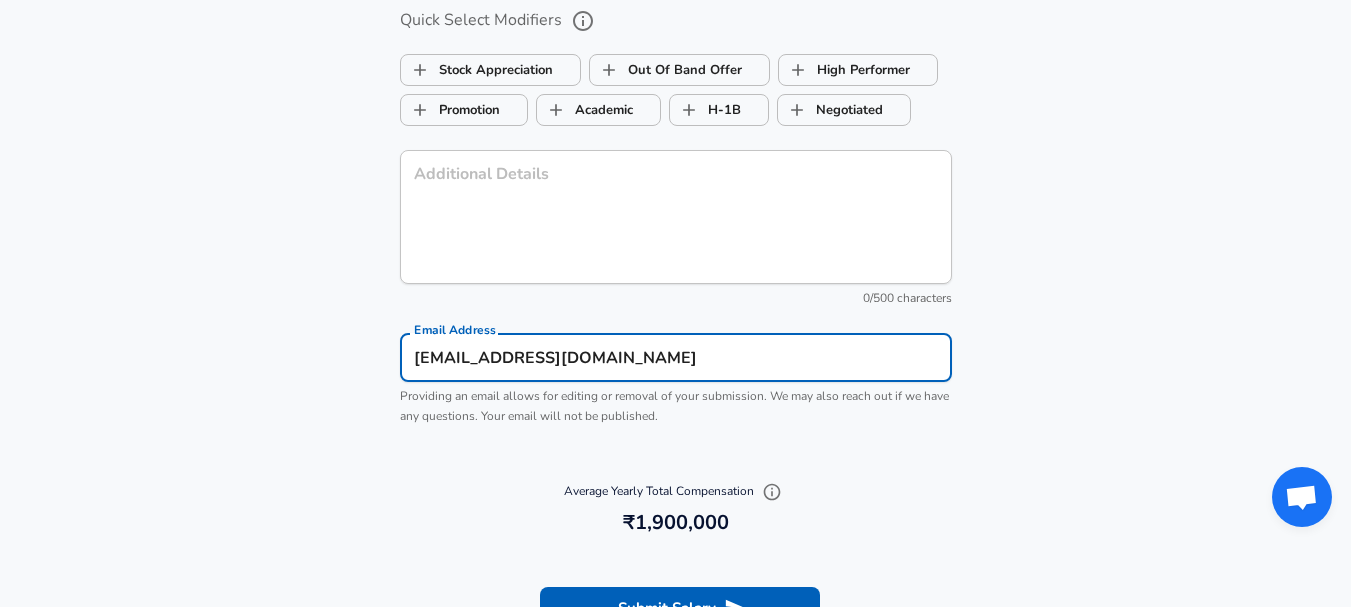 scroll, scrollTop: 1, scrollLeft: 0, axis: vertical 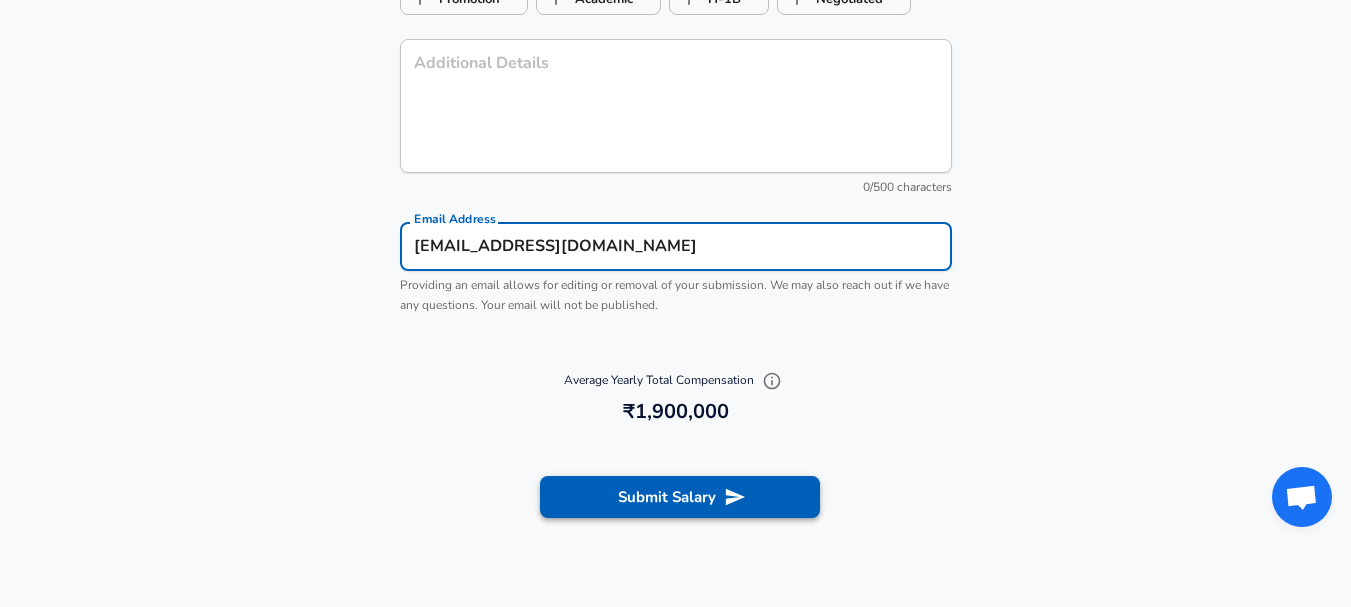 type on "[EMAIL_ADDRESS][DOMAIN_NAME]" 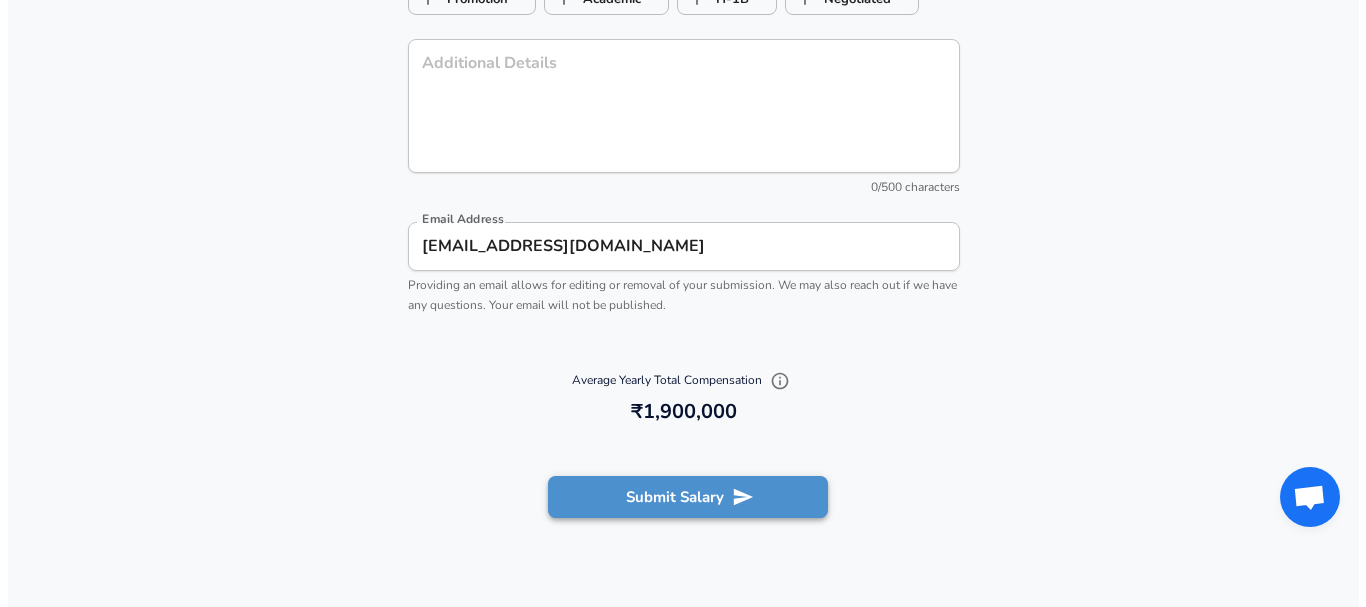 scroll, scrollTop: 0, scrollLeft: 0, axis: both 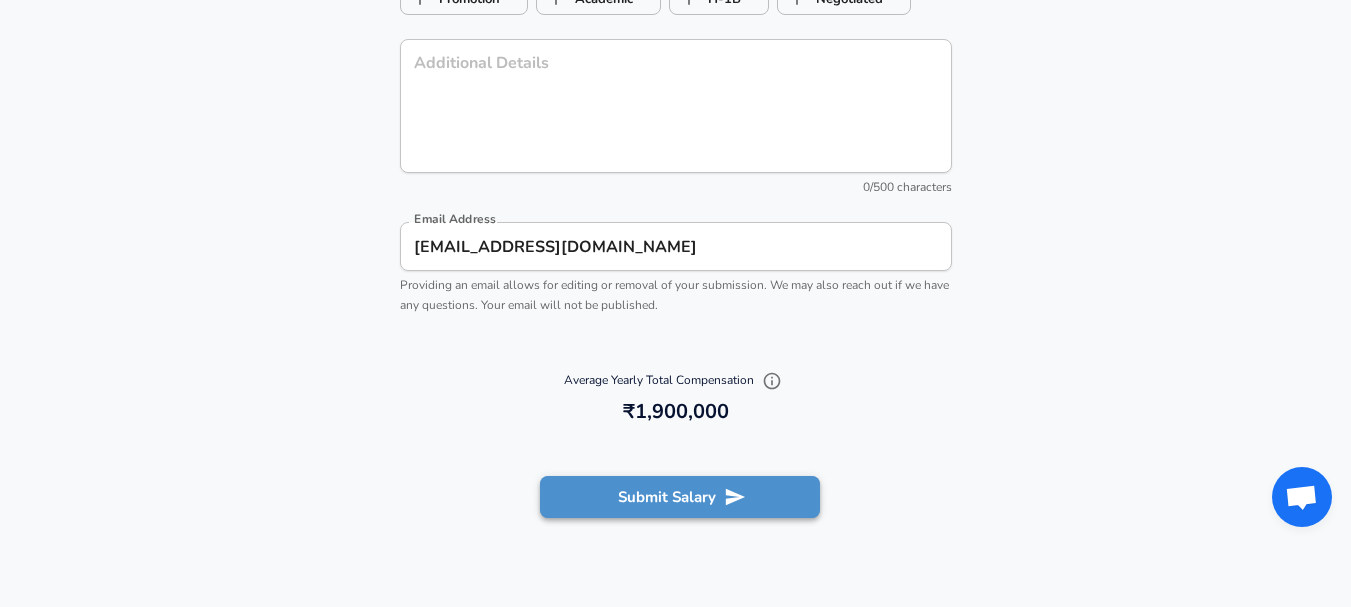 click on "Submit Salary" at bounding box center (680, 497) 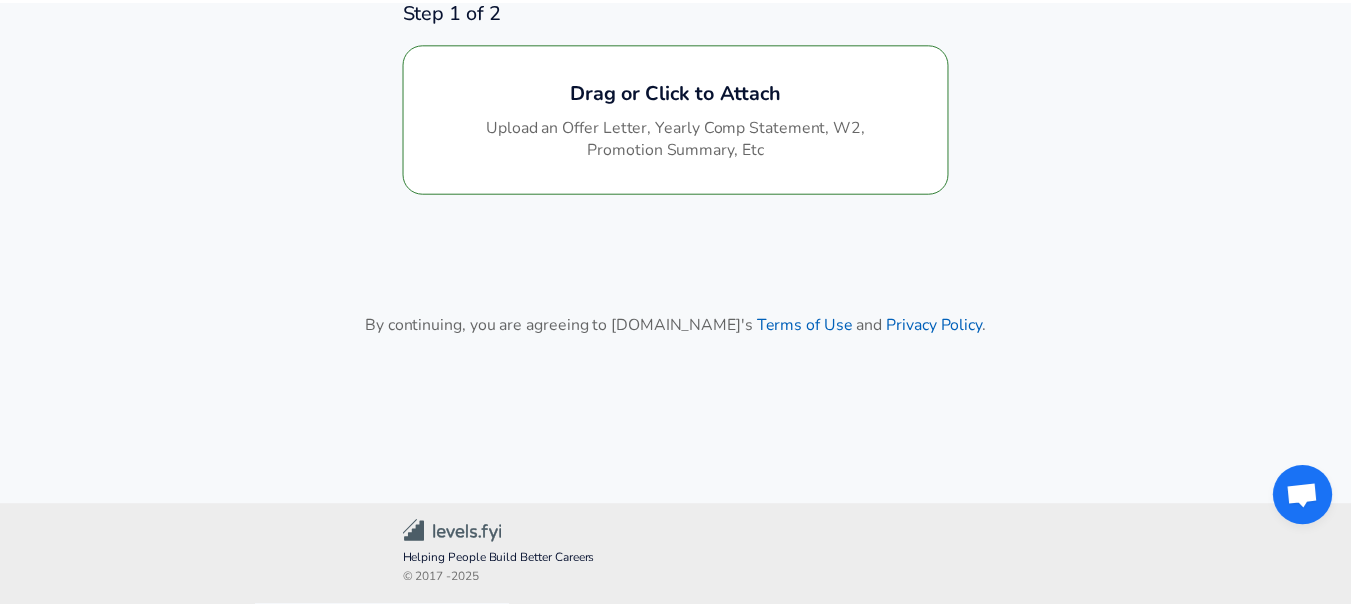 scroll, scrollTop: 199, scrollLeft: 0, axis: vertical 